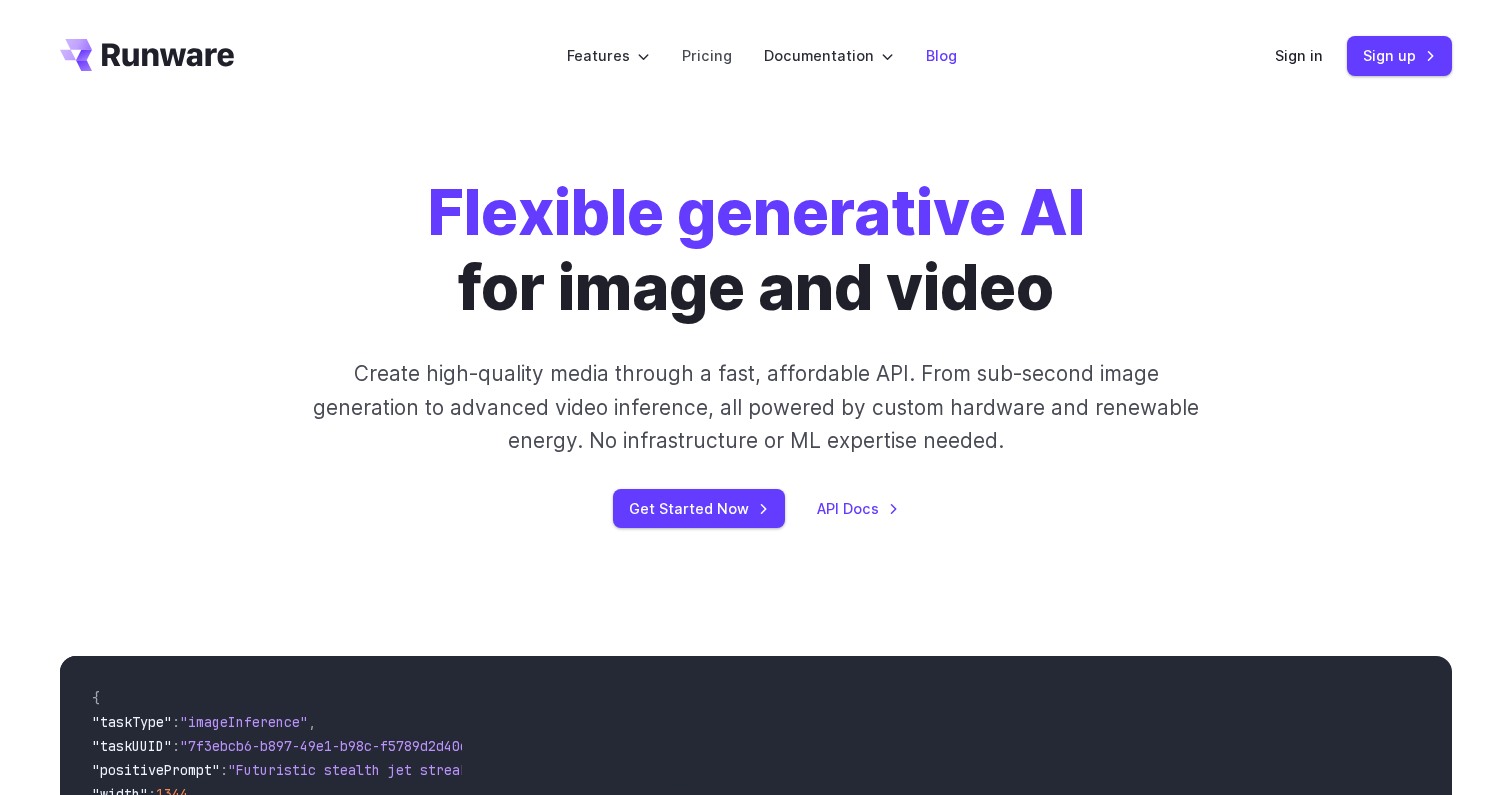 scroll, scrollTop: 0, scrollLeft: 0, axis: both 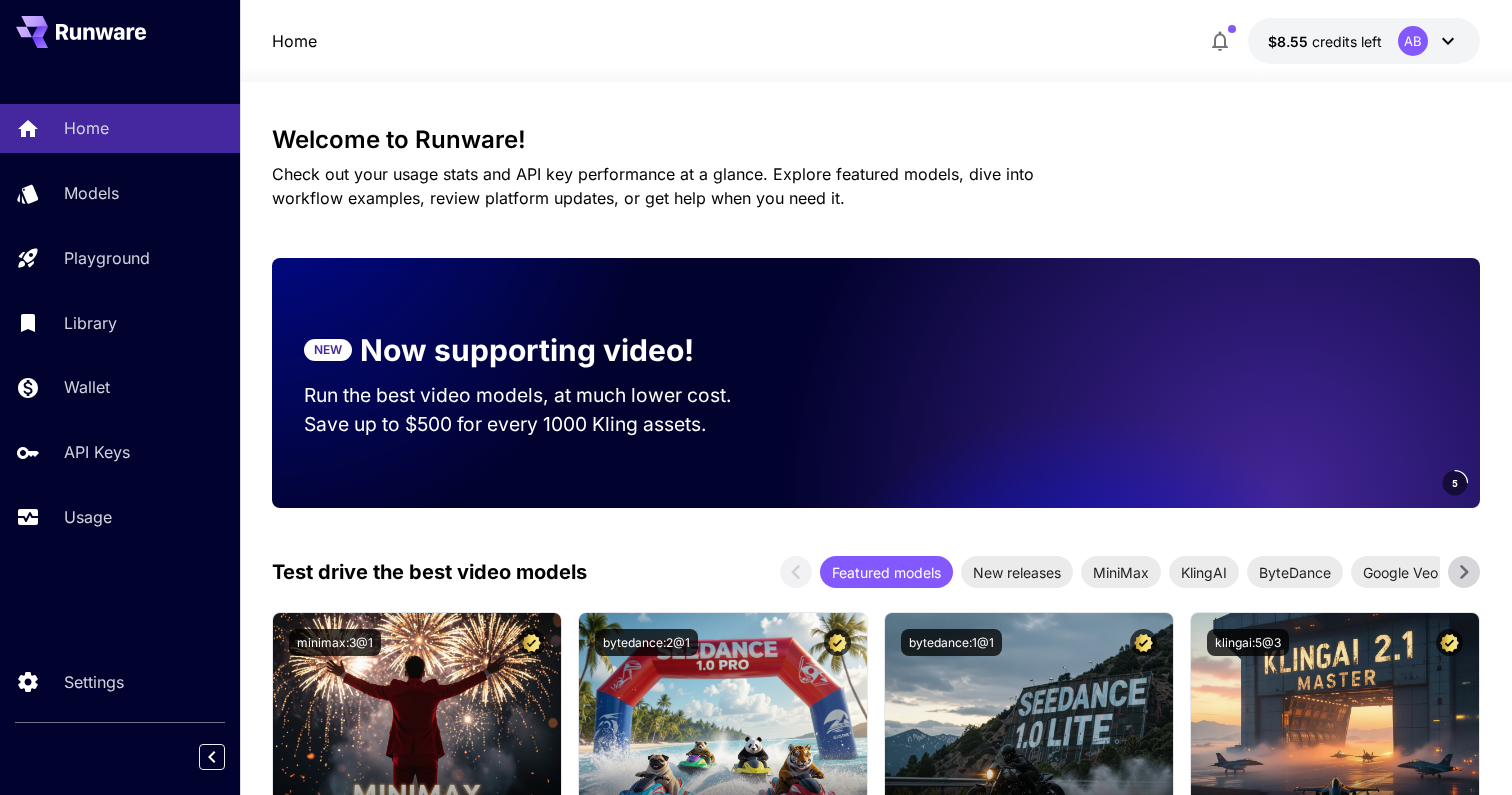 click on "Home Models Playground Library Wallet API Keys Usage" at bounding box center [120, 322] 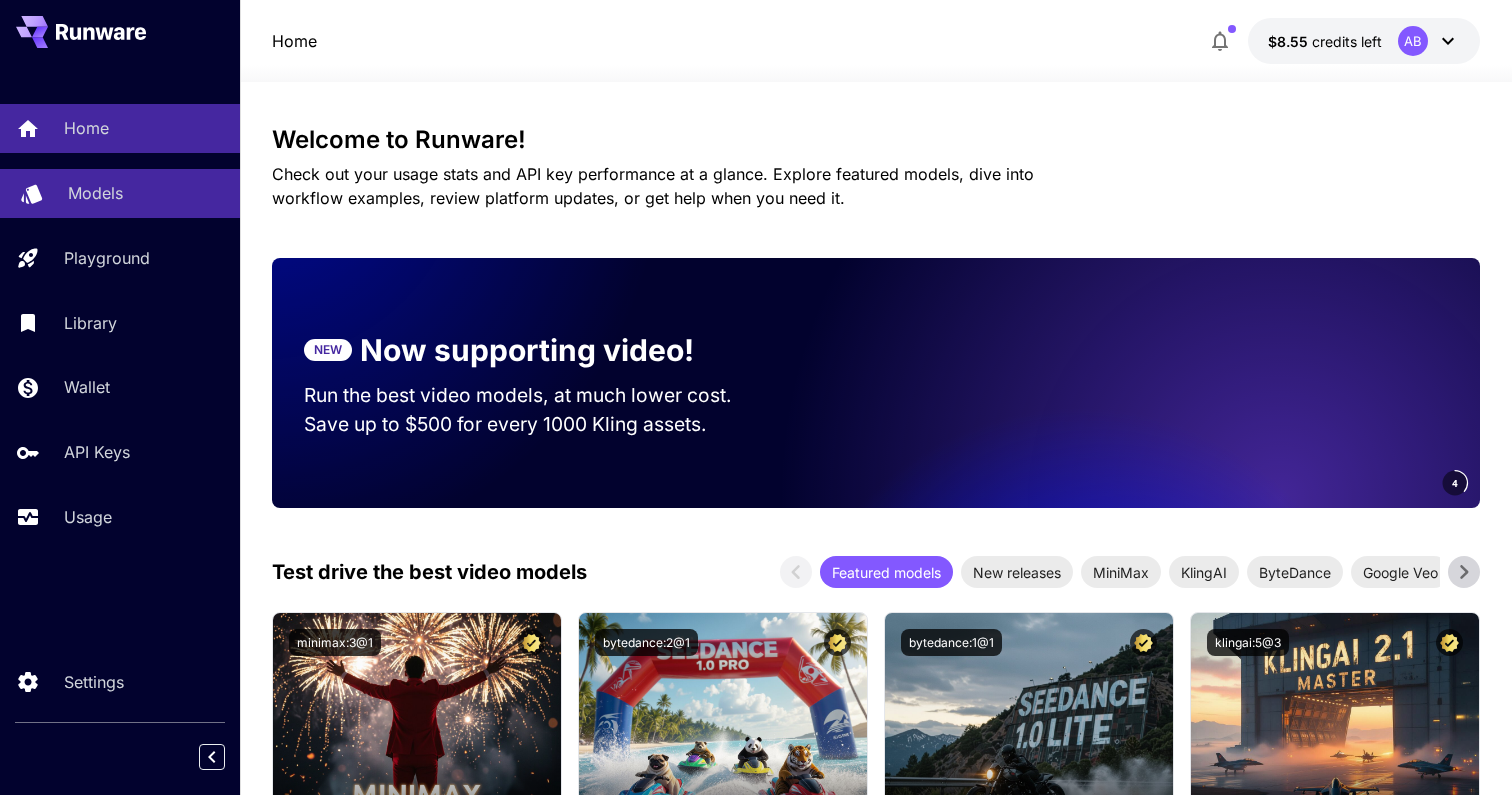 click on "Models" at bounding box center (146, 193) 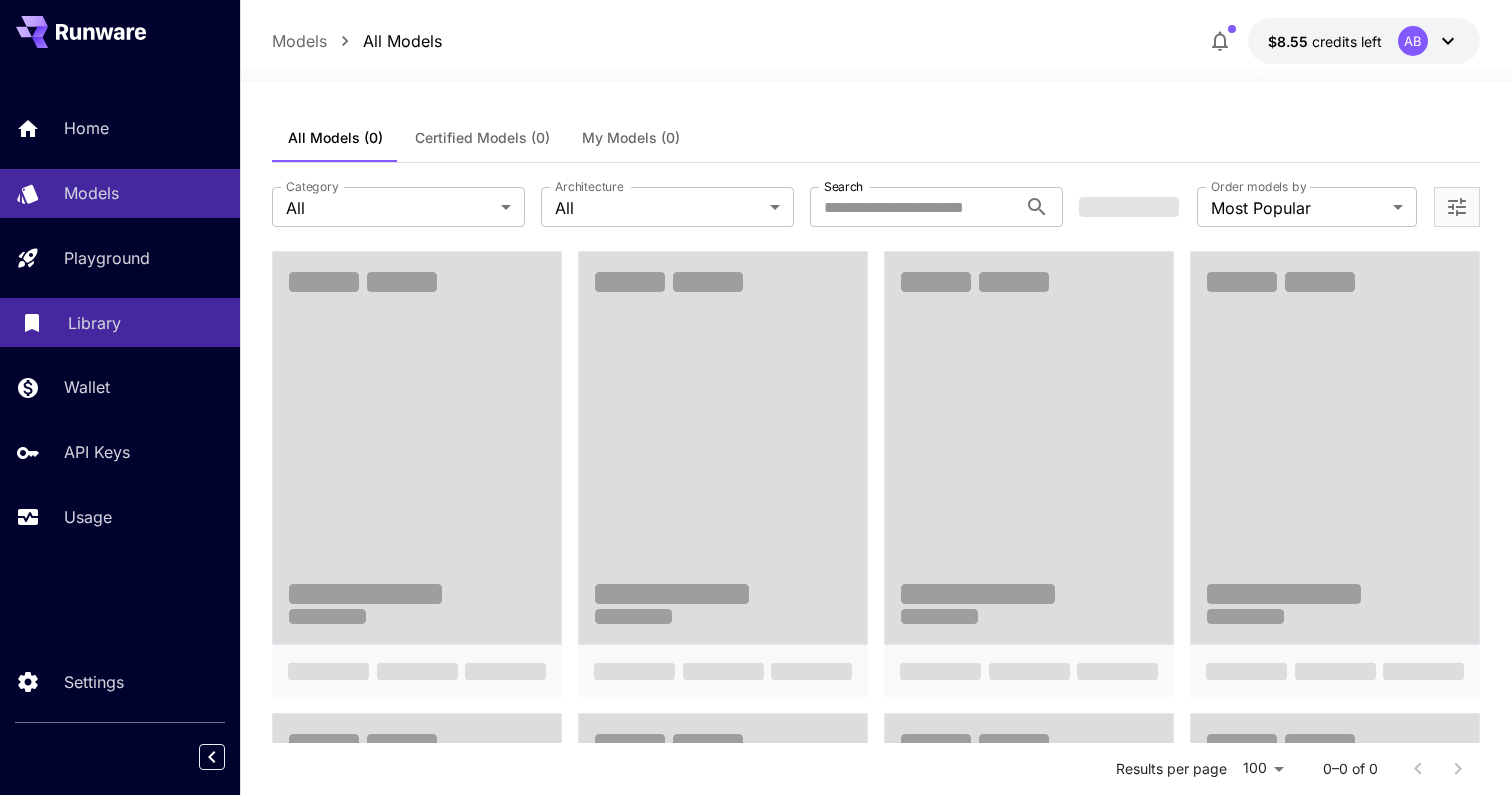 click on "Library" at bounding box center (146, 323) 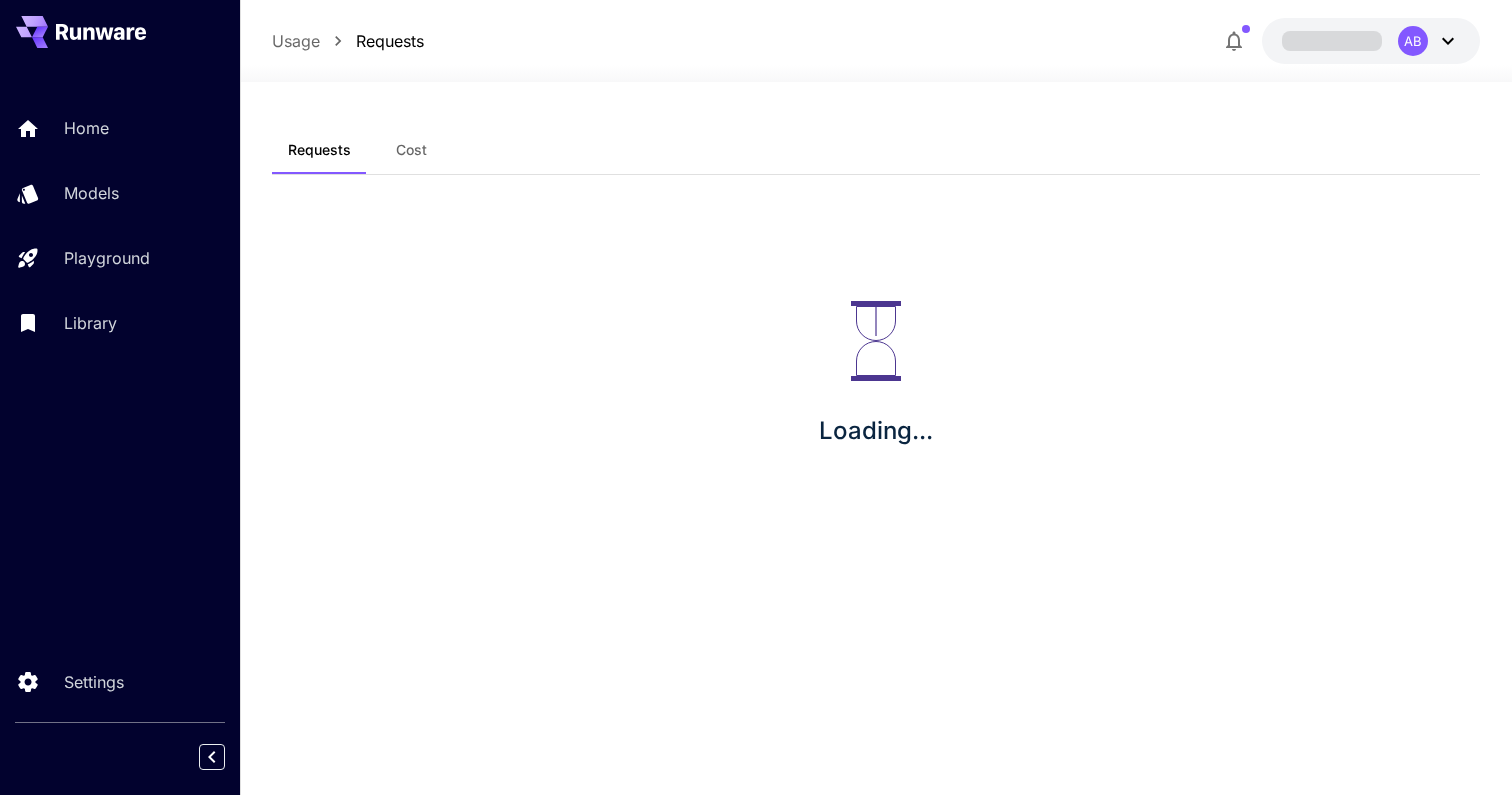 scroll, scrollTop: 0, scrollLeft: 0, axis: both 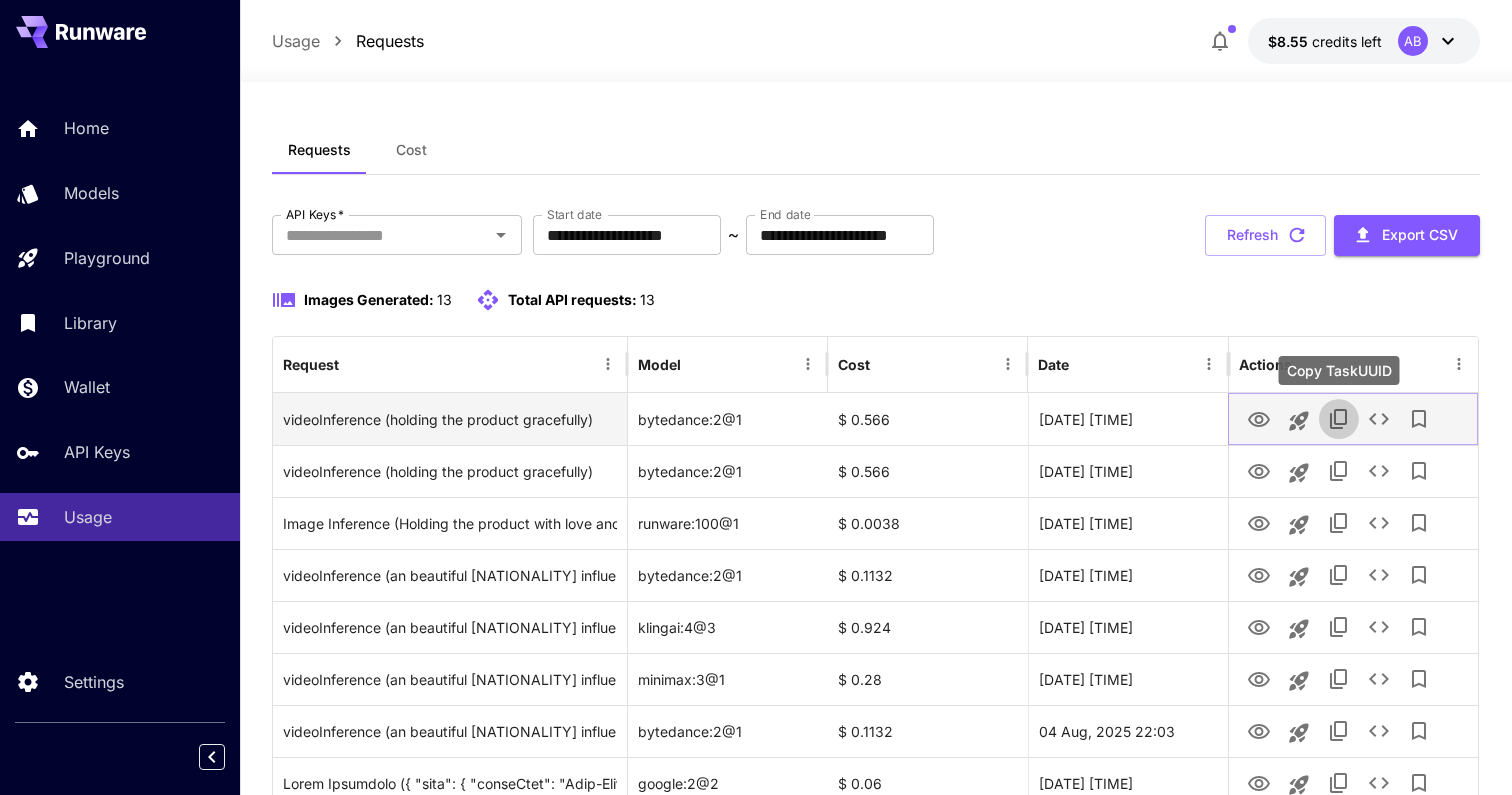 click 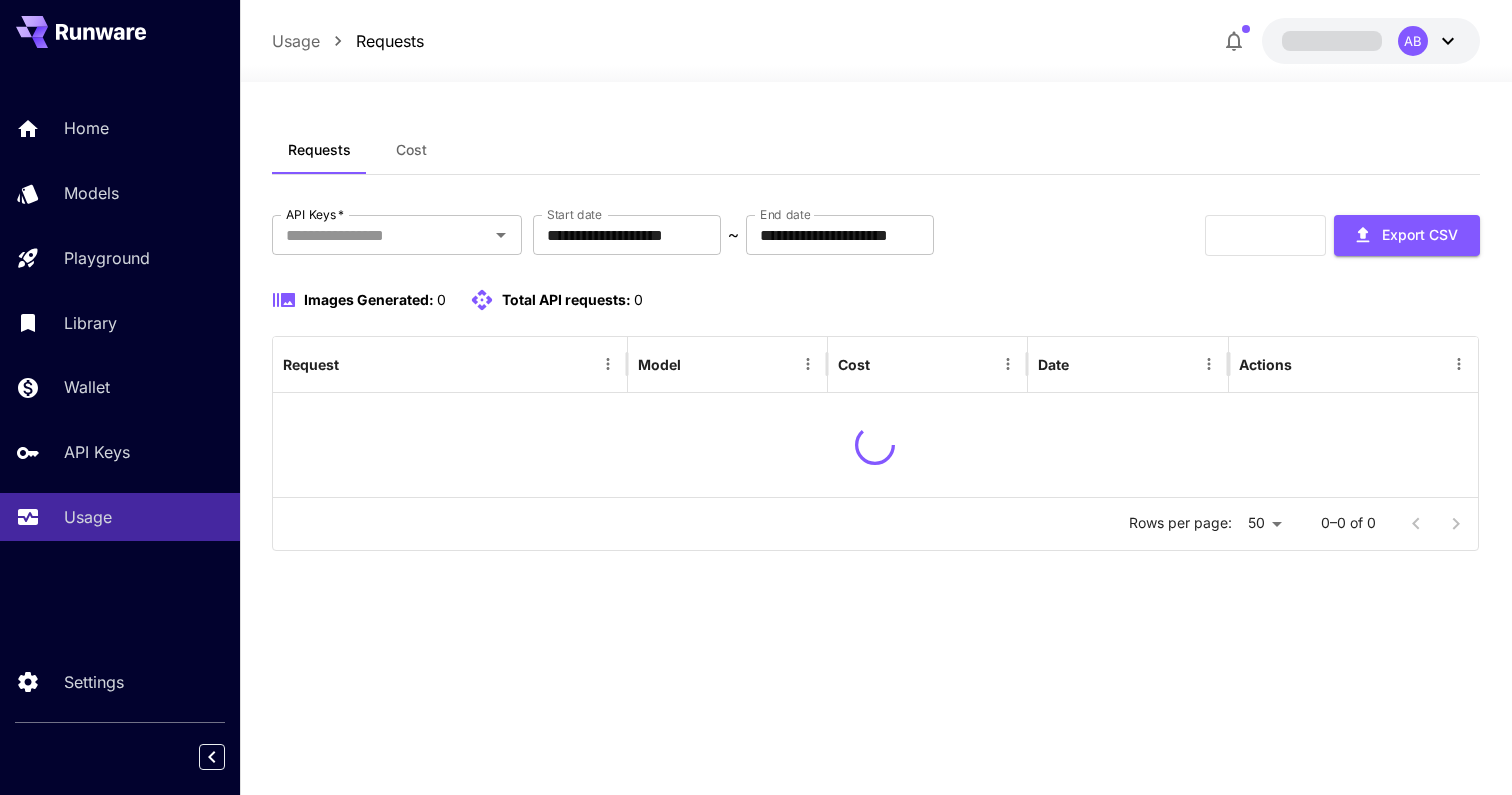 scroll, scrollTop: 0, scrollLeft: 0, axis: both 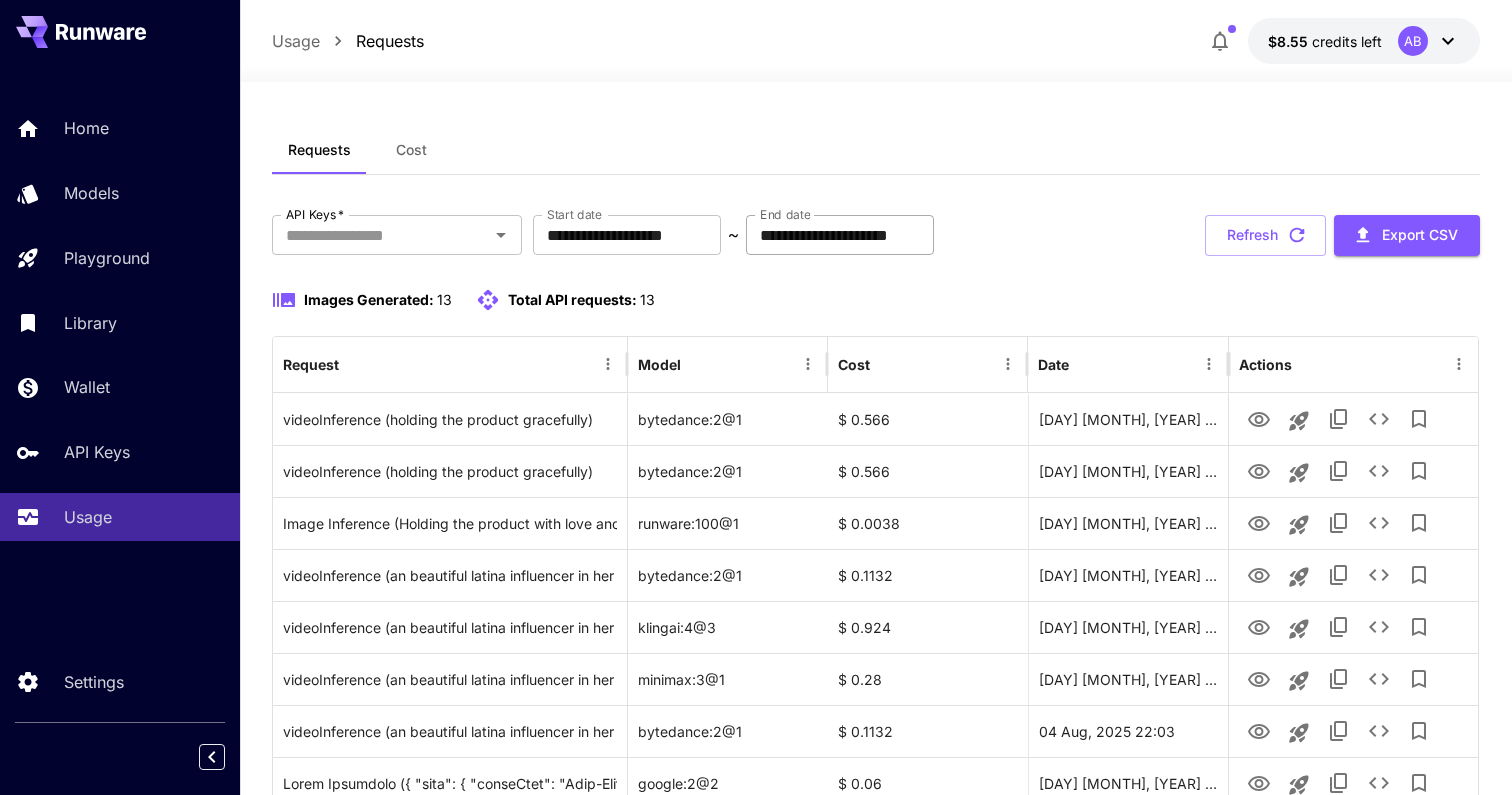 click on "**********" at bounding box center (840, 235) 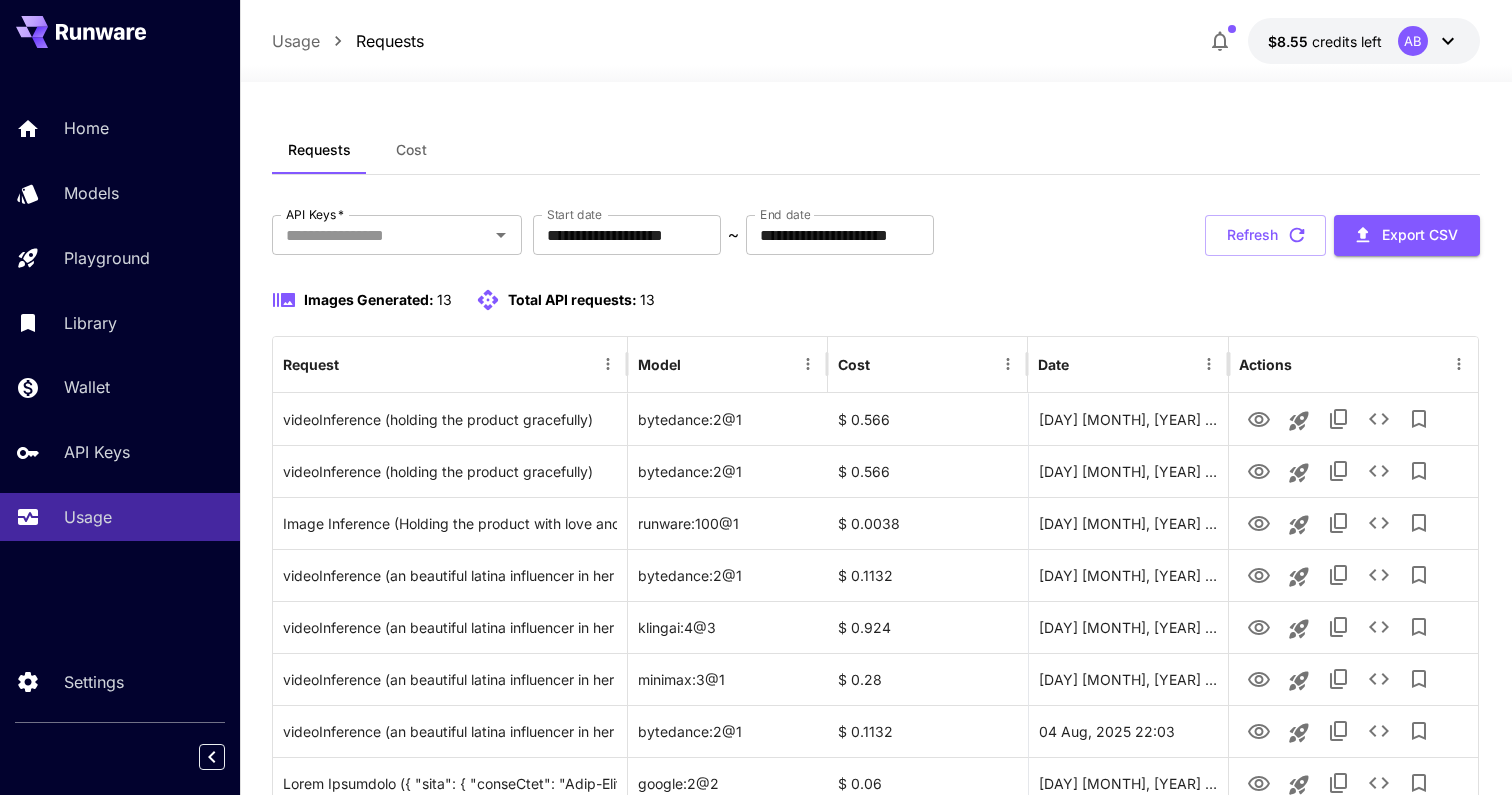 click on "Requests Cost" at bounding box center [876, 150] 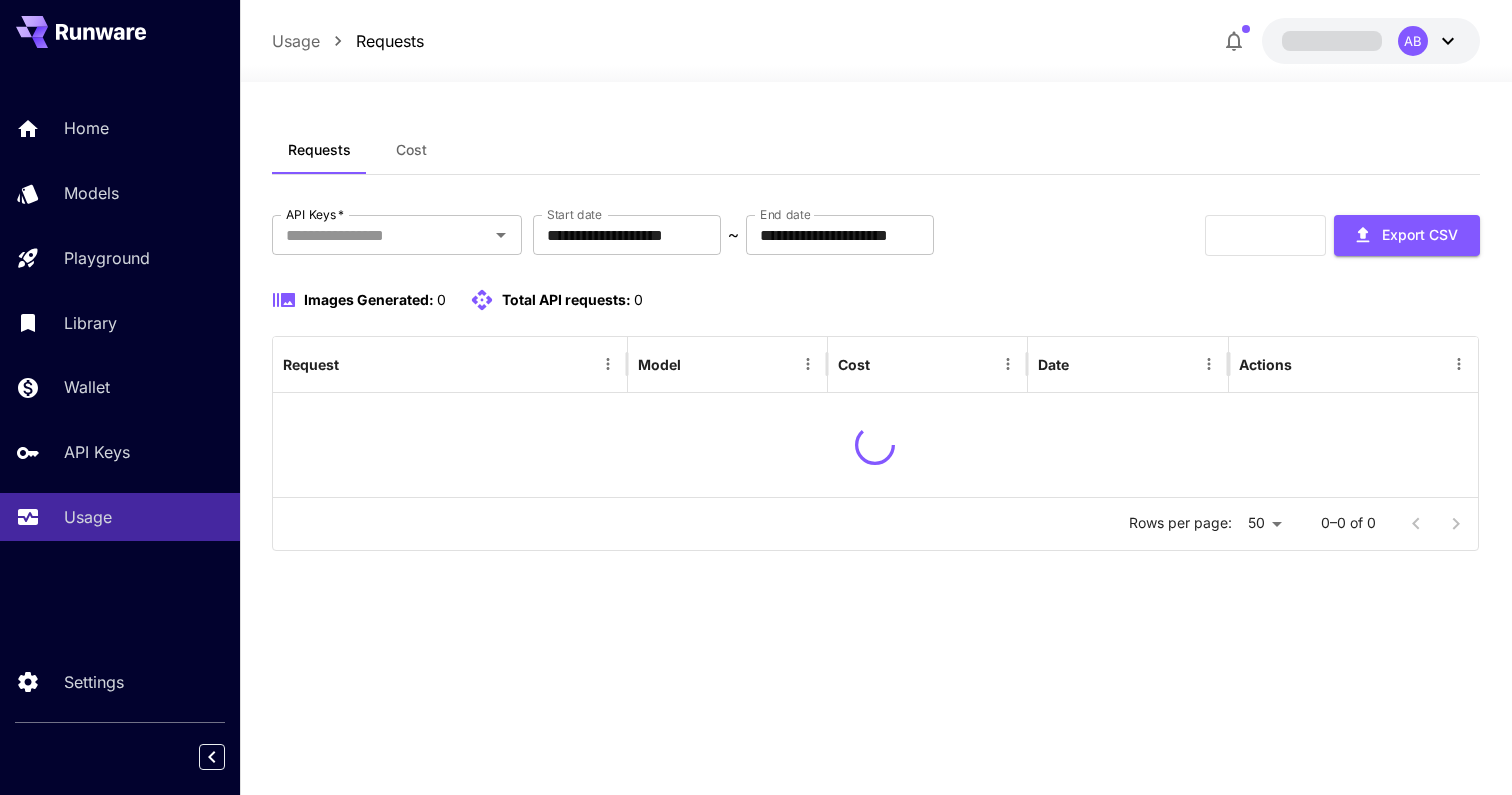 scroll, scrollTop: 0, scrollLeft: 0, axis: both 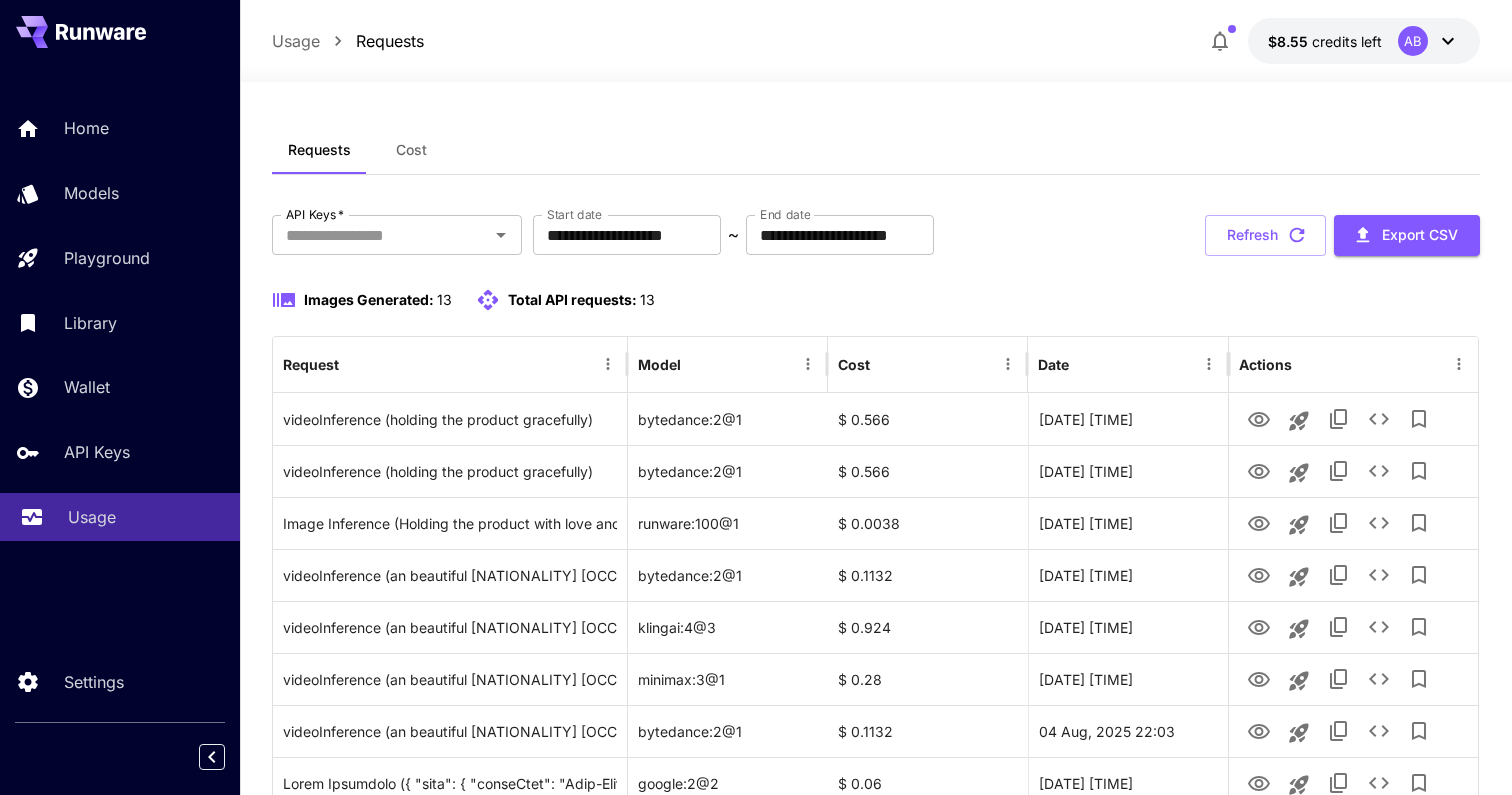 click on "Usage" at bounding box center (92, 517) 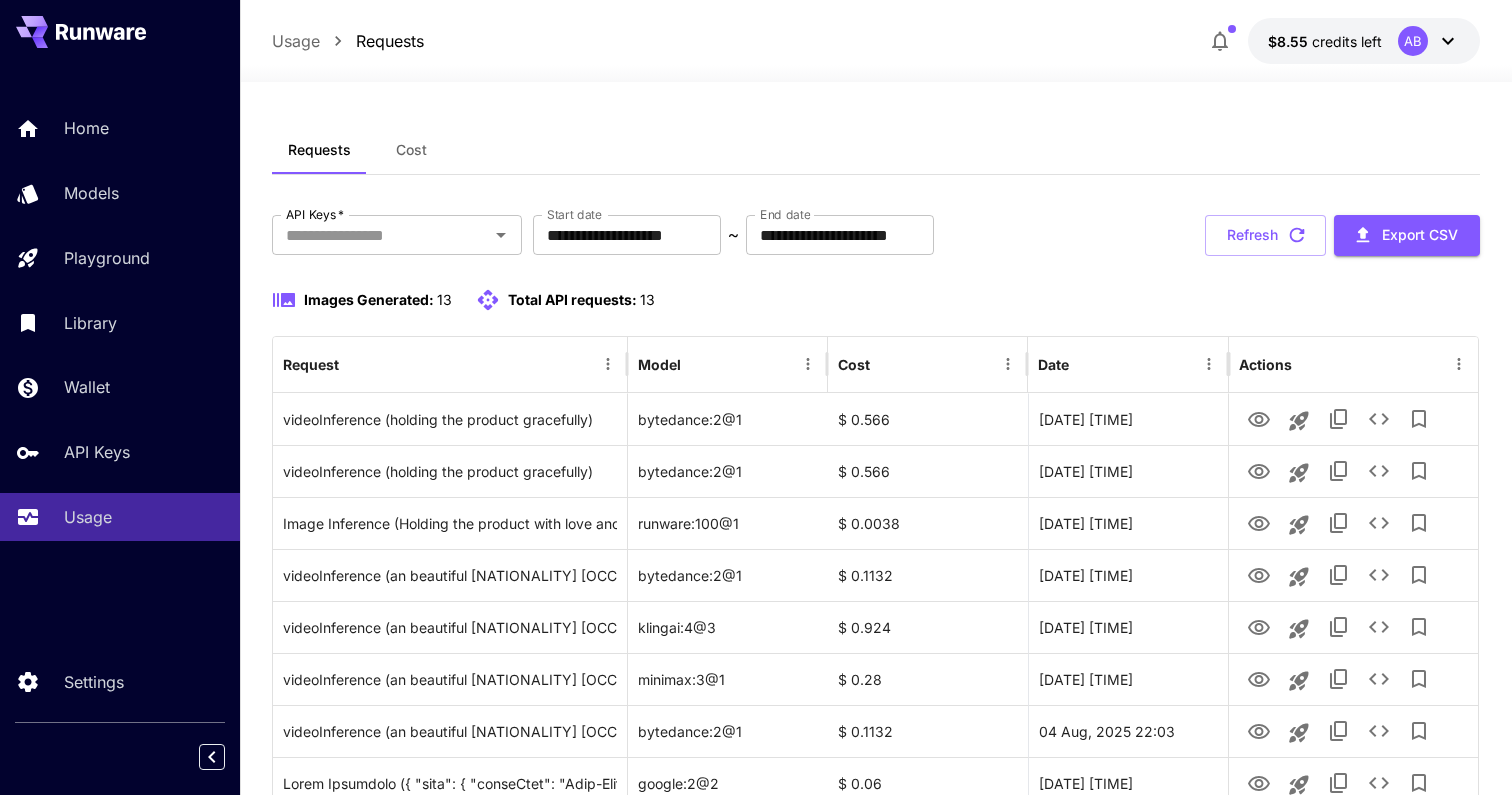 click on "**********" at bounding box center (876, 235) 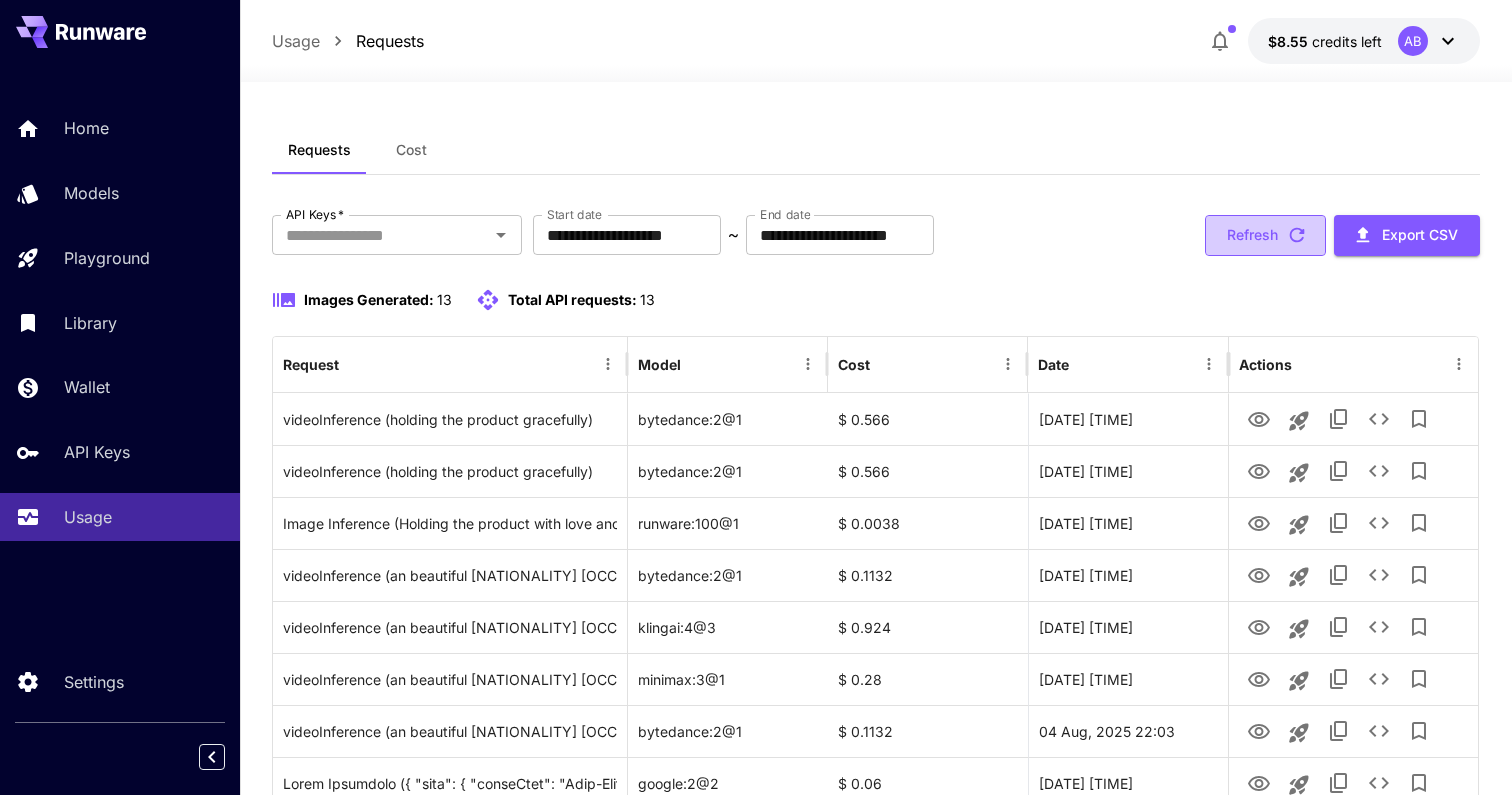 click on "Refresh" at bounding box center (1265, 235) 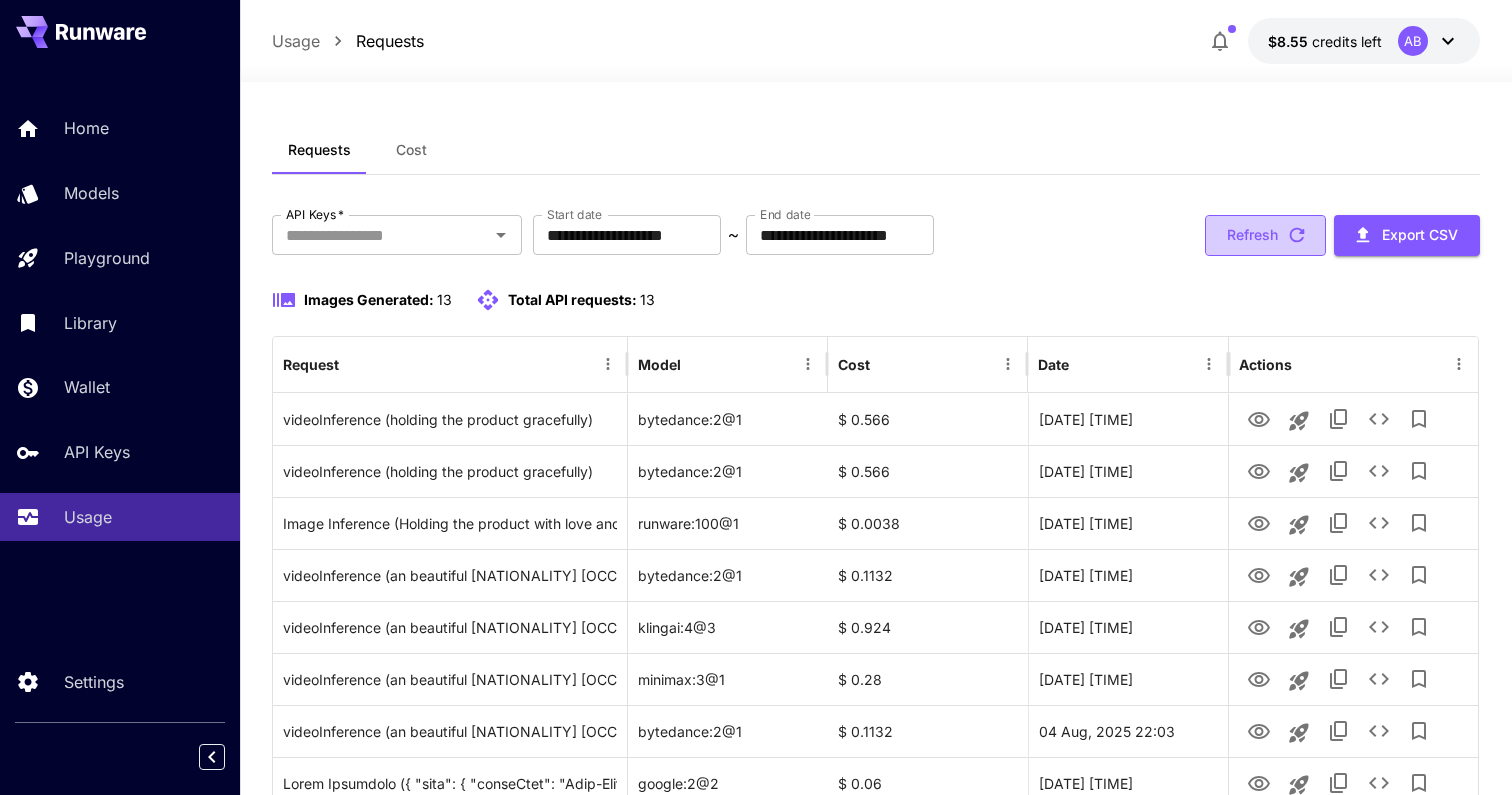 click on "Refresh" at bounding box center (1265, 235) 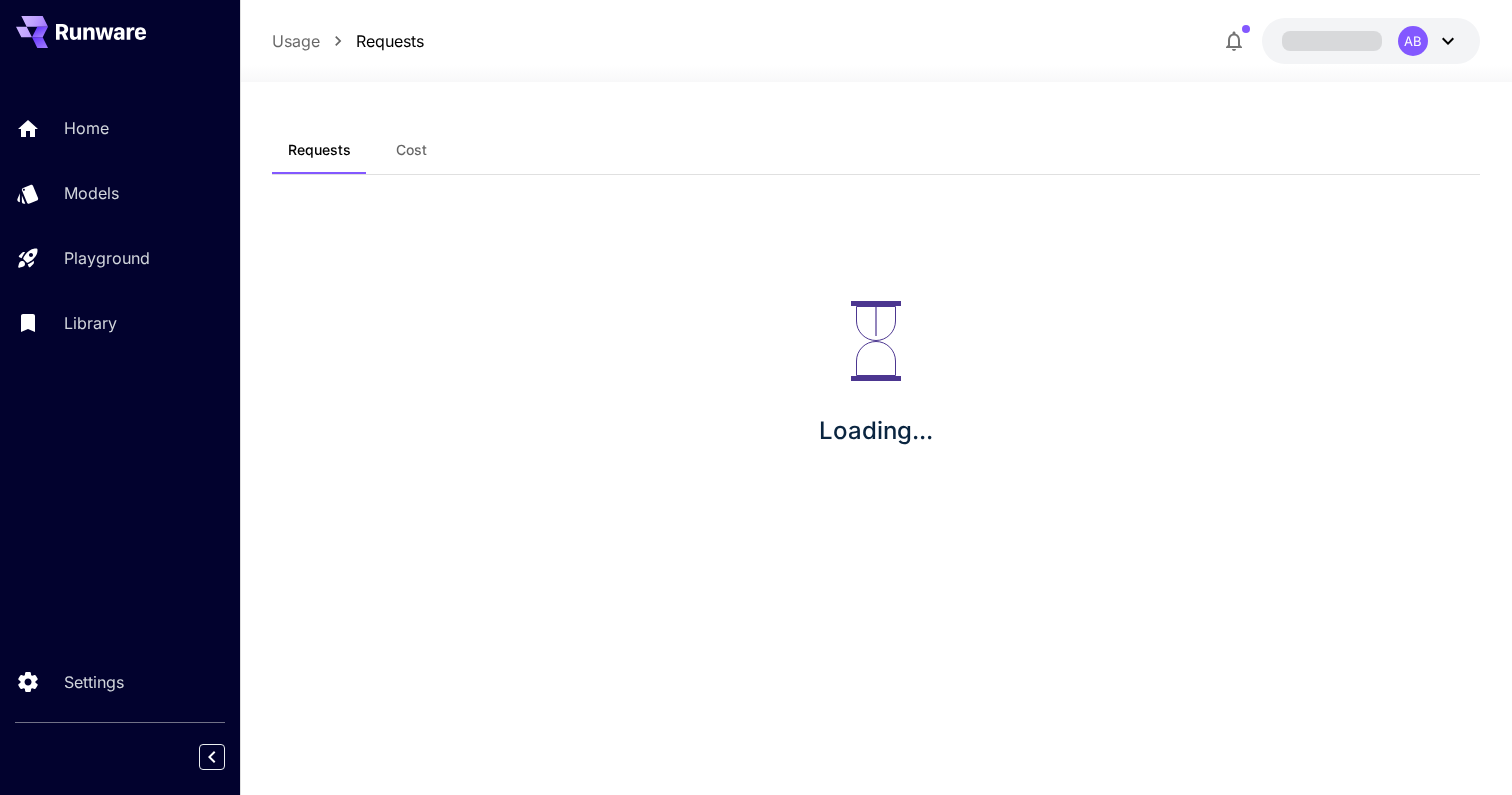 scroll, scrollTop: 0, scrollLeft: 0, axis: both 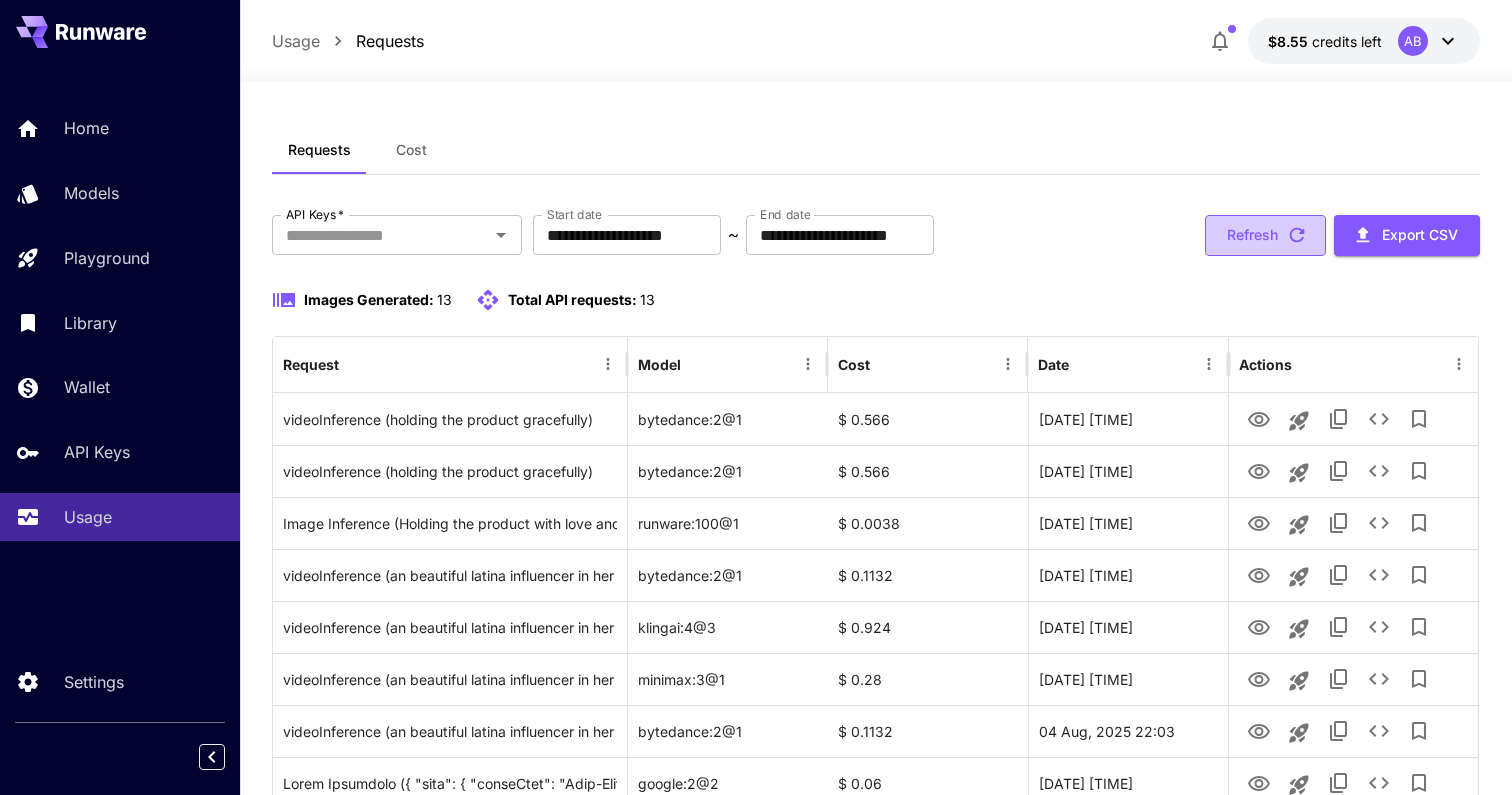 click on "Refresh" at bounding box center (1265, 235) 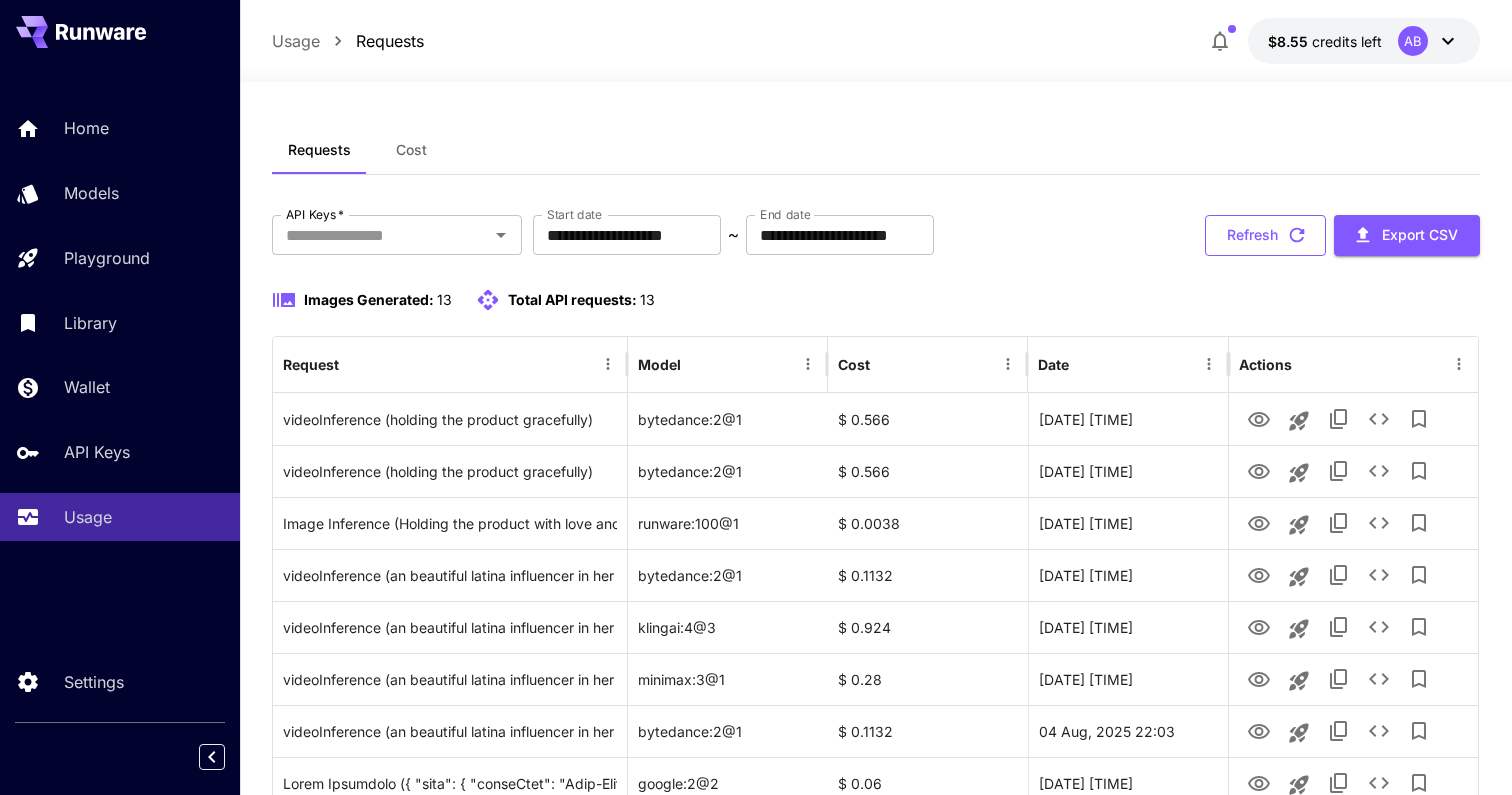 click on "Refresh" at bounding box center [1265, 235] 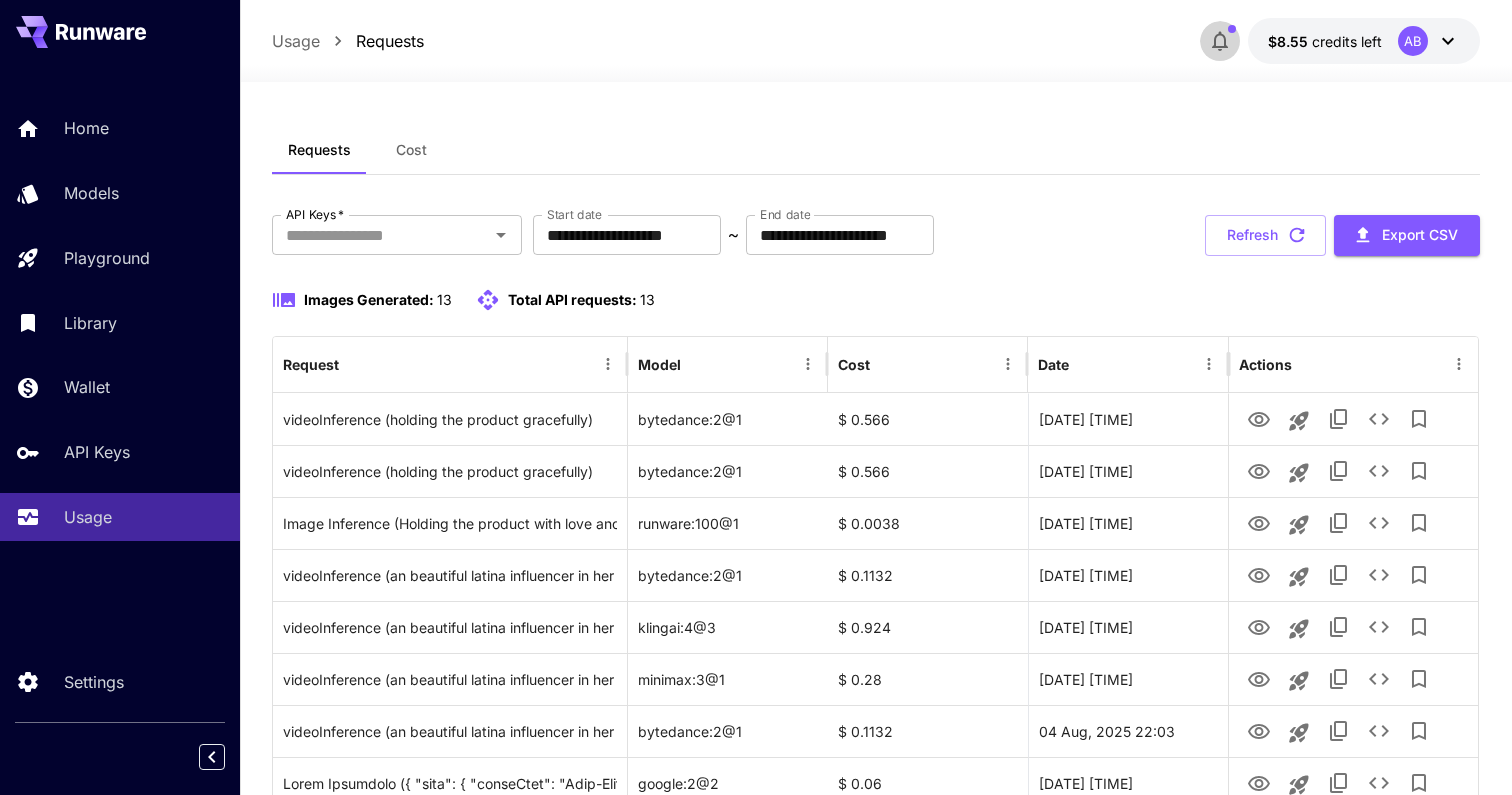 click 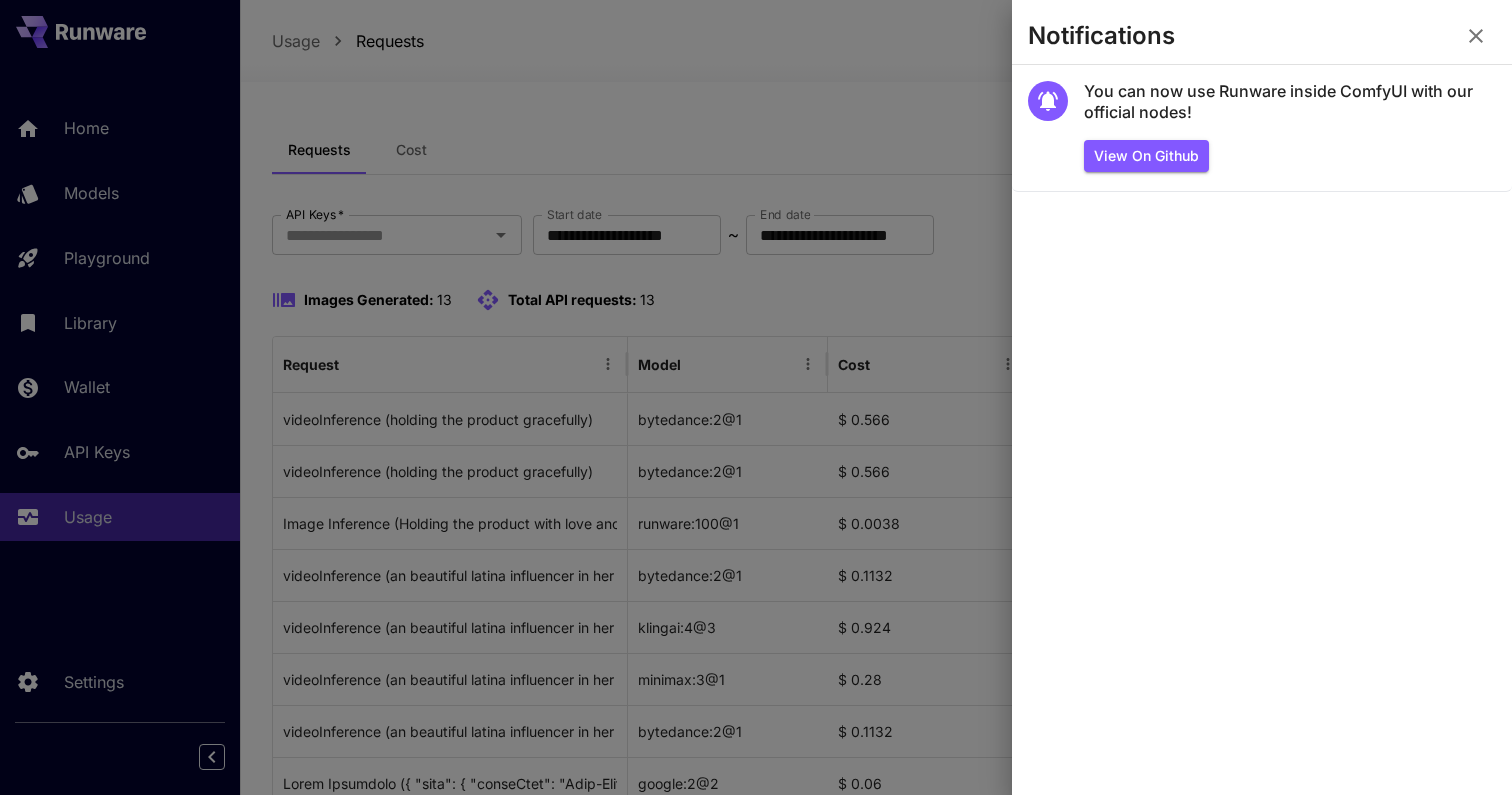 click at bounding box center (756, 397) 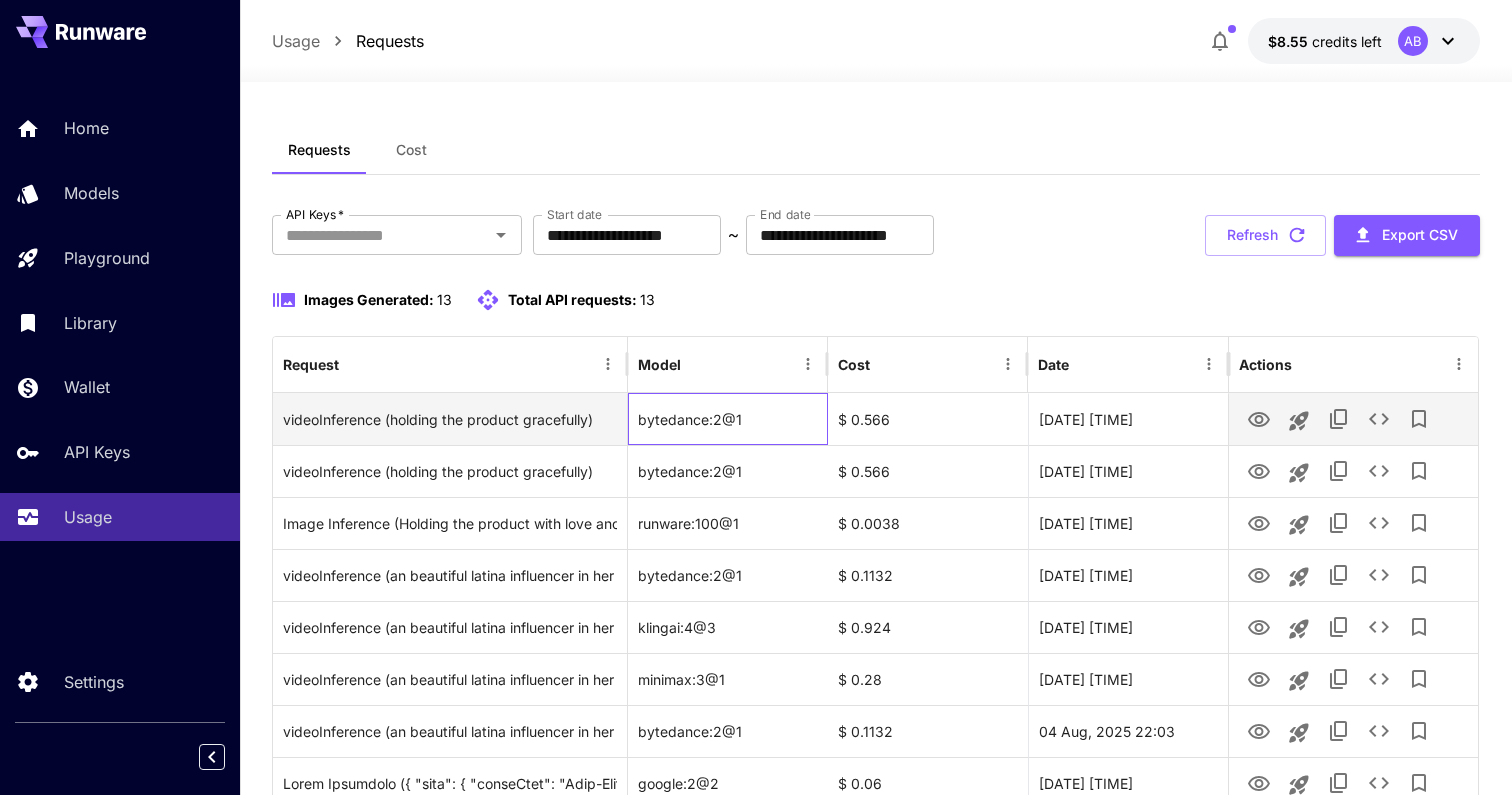 click on "bytedance:2@1" at bounding box center (728, 419) 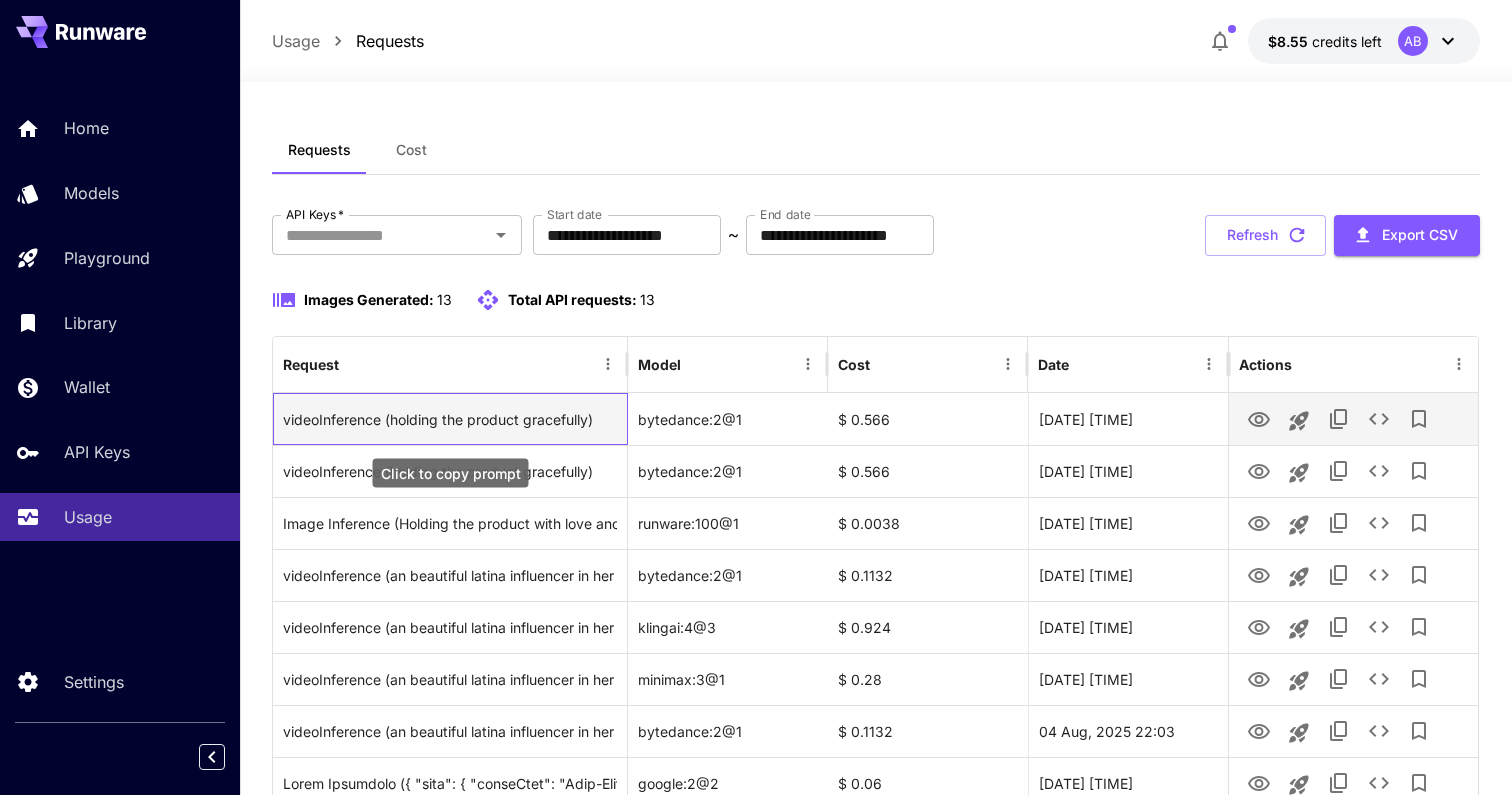 click on "videoInference (holding the product gracefully)" at bounding box center [450, 419] 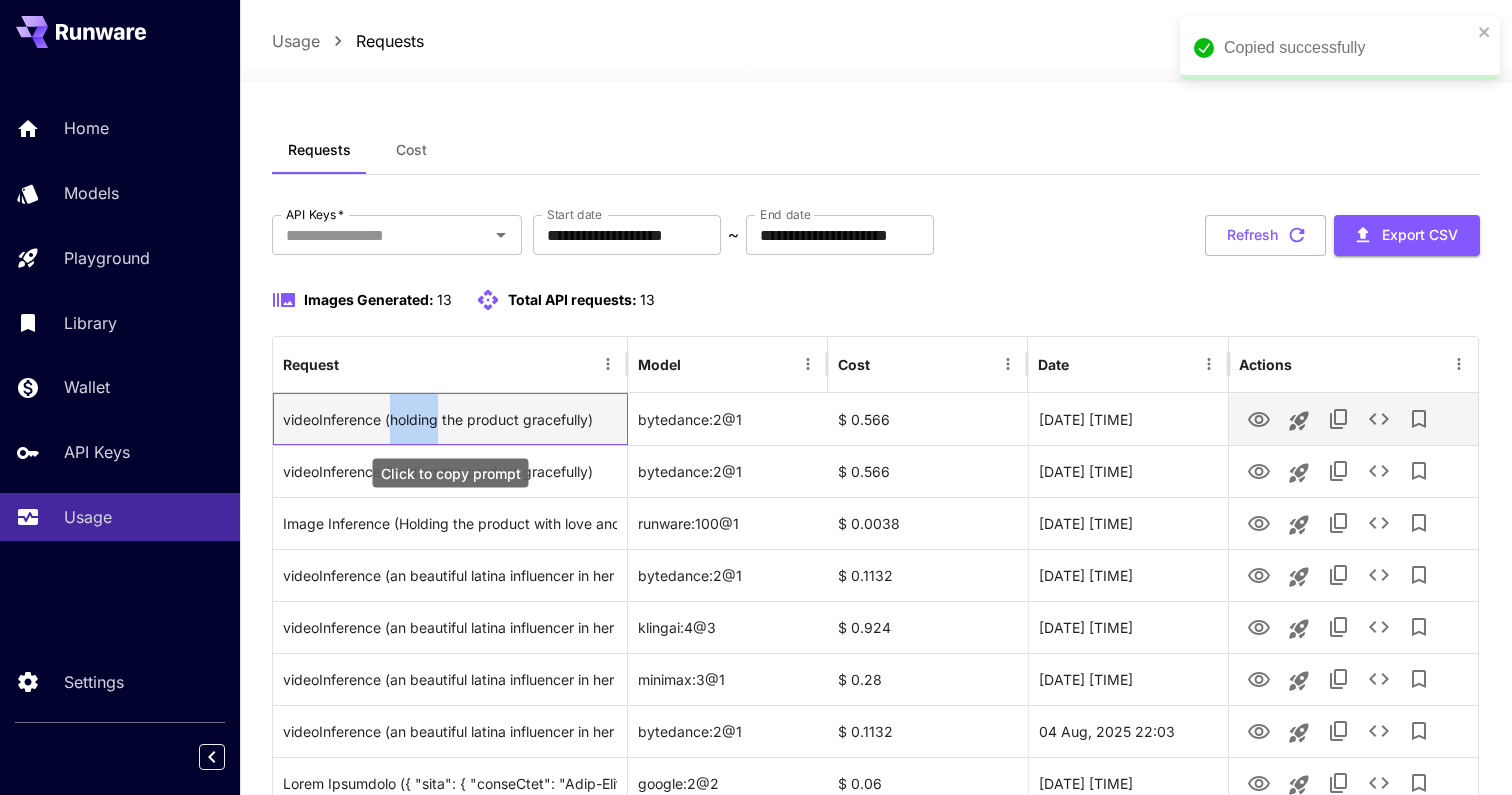 click on "videoInference (holding the product gracefully)" at bounding box center (450, 419) 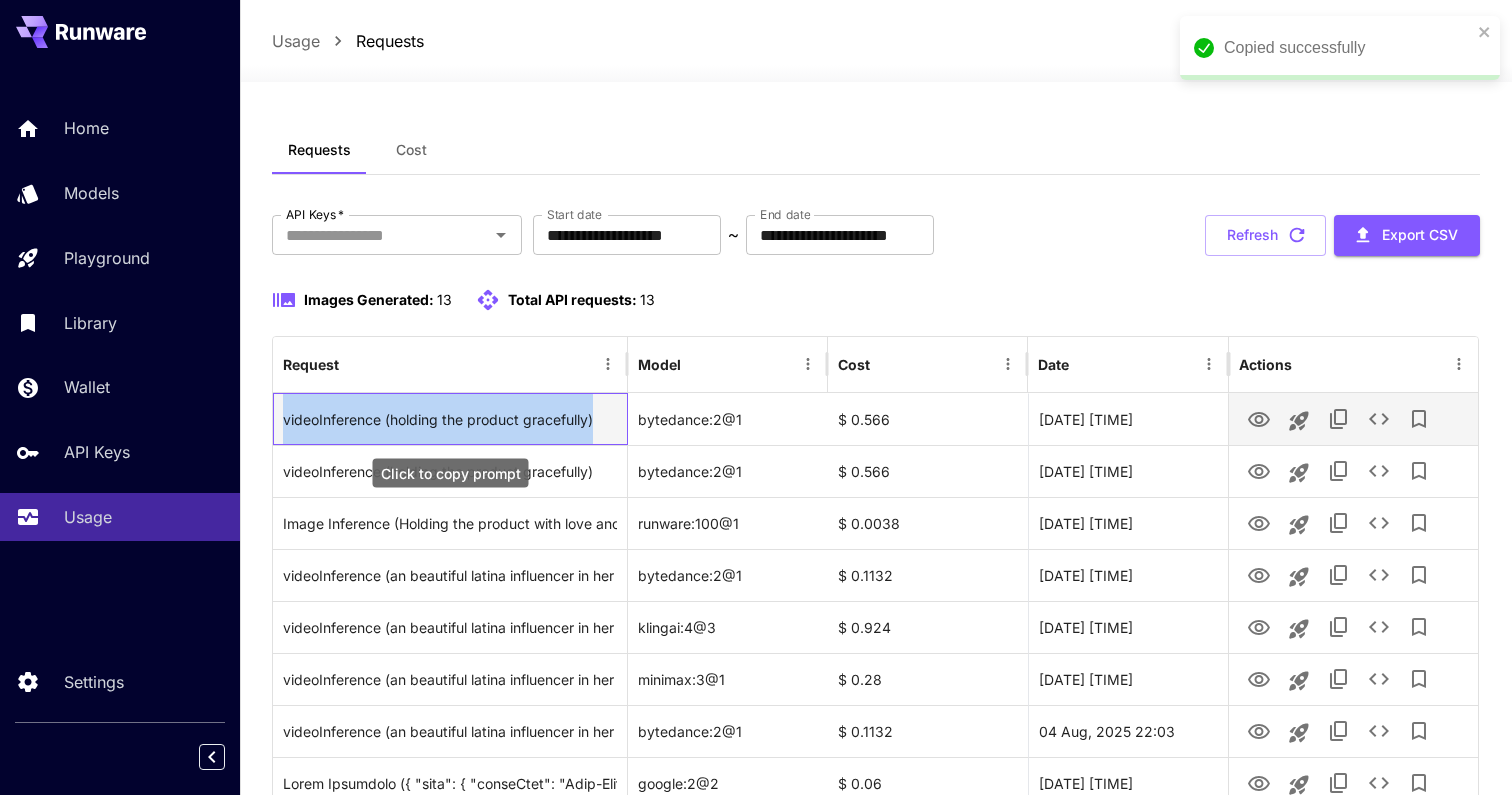 click on "videoInference (holding the product gracefully)" at bounding box center (450, 419) 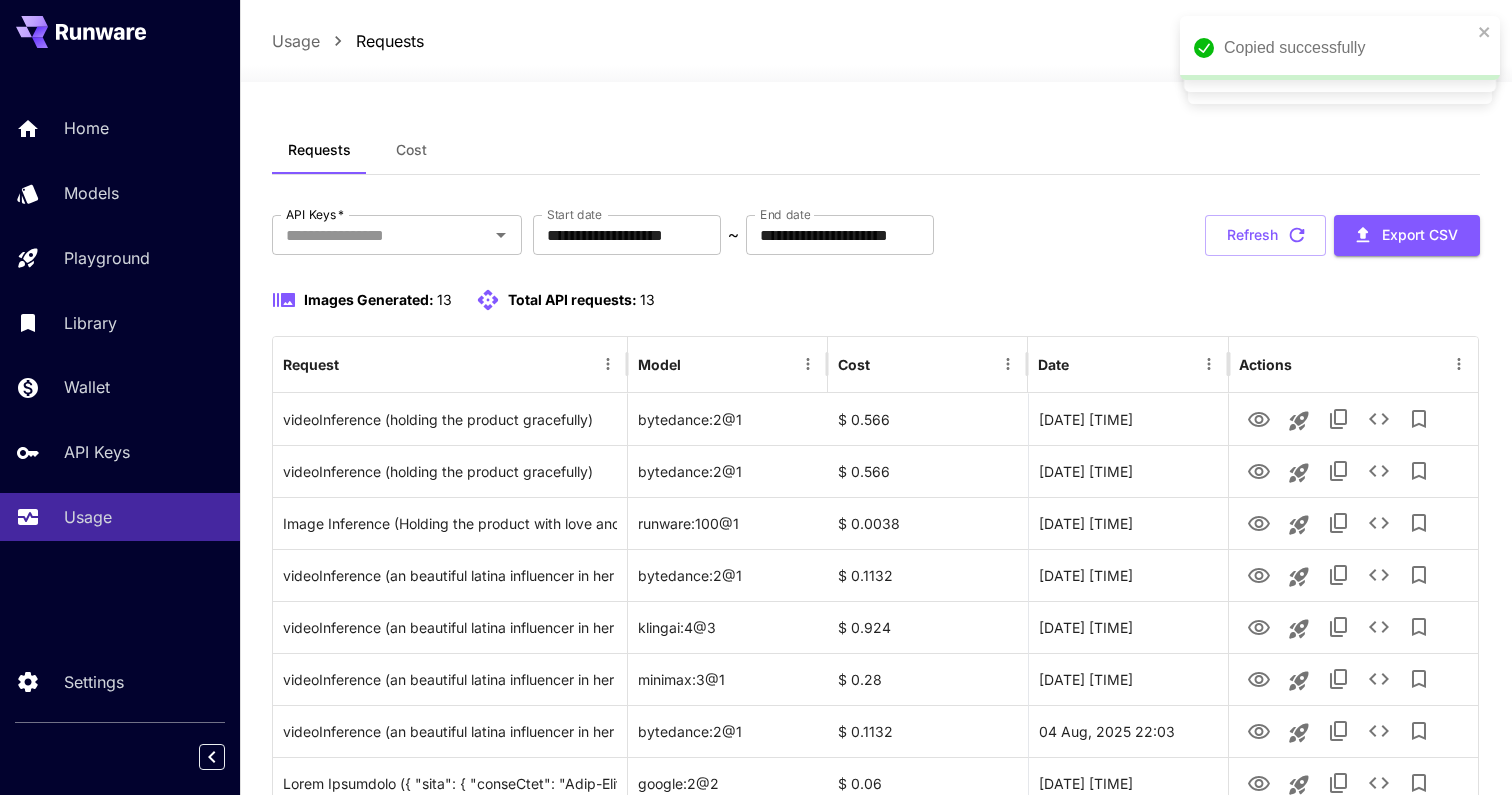 click on "**********" at bounding box center [876, 632] 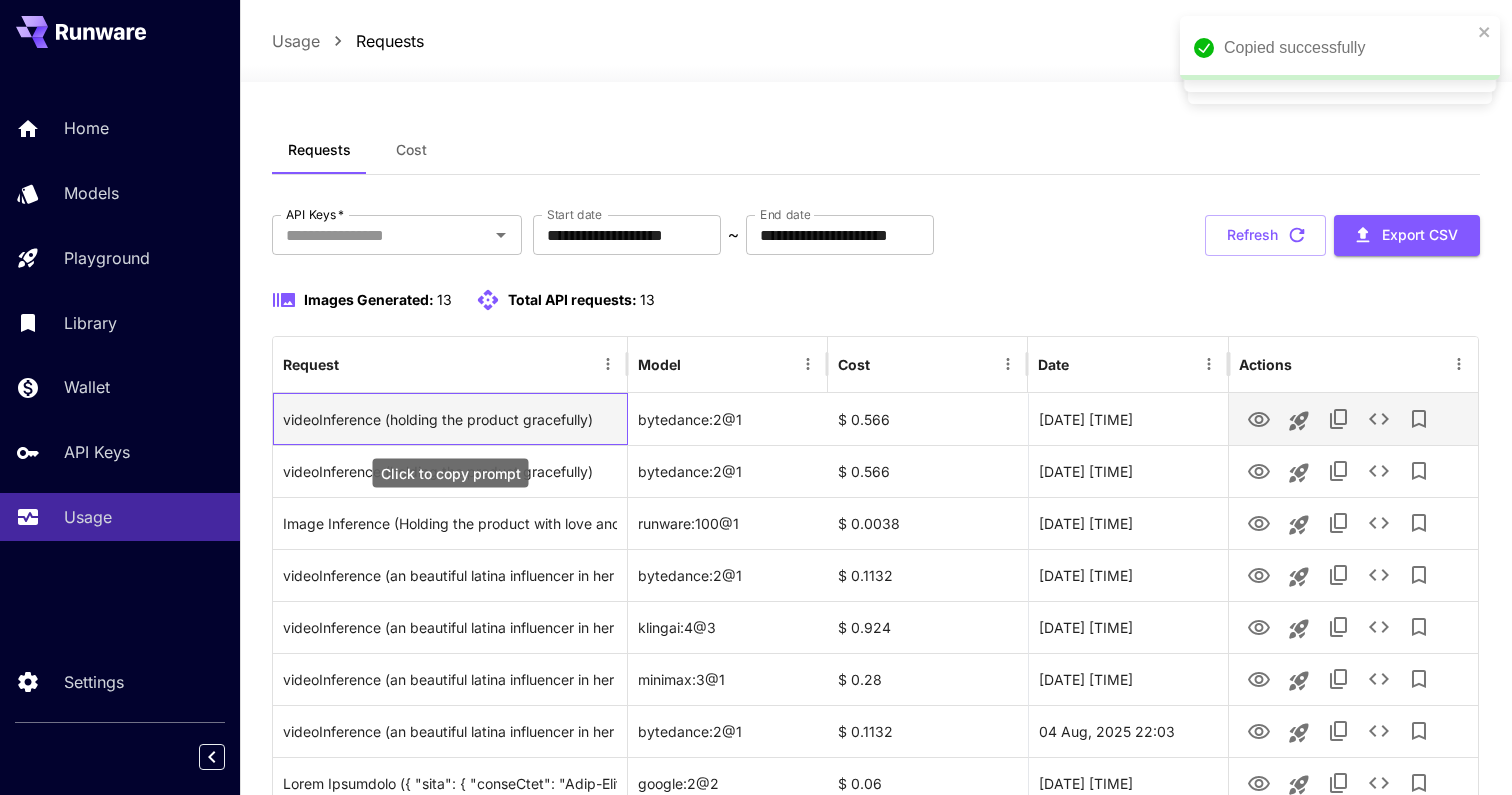 click on "videoInference (holding the product gracefully)" at bounding box center (450, 419) 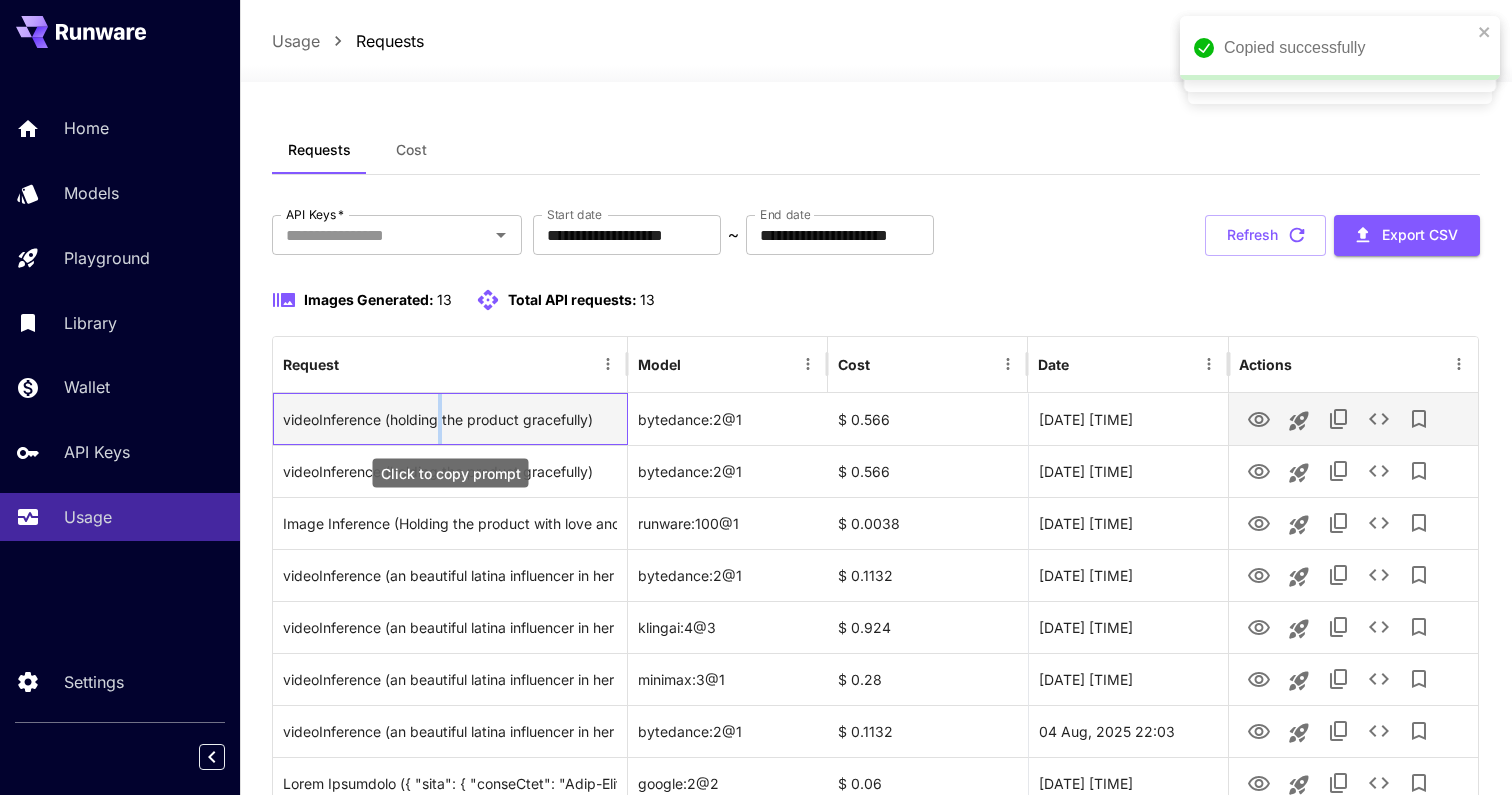 click on "videoInference (holding the product gracefully)" at bounding box center (450, 419) 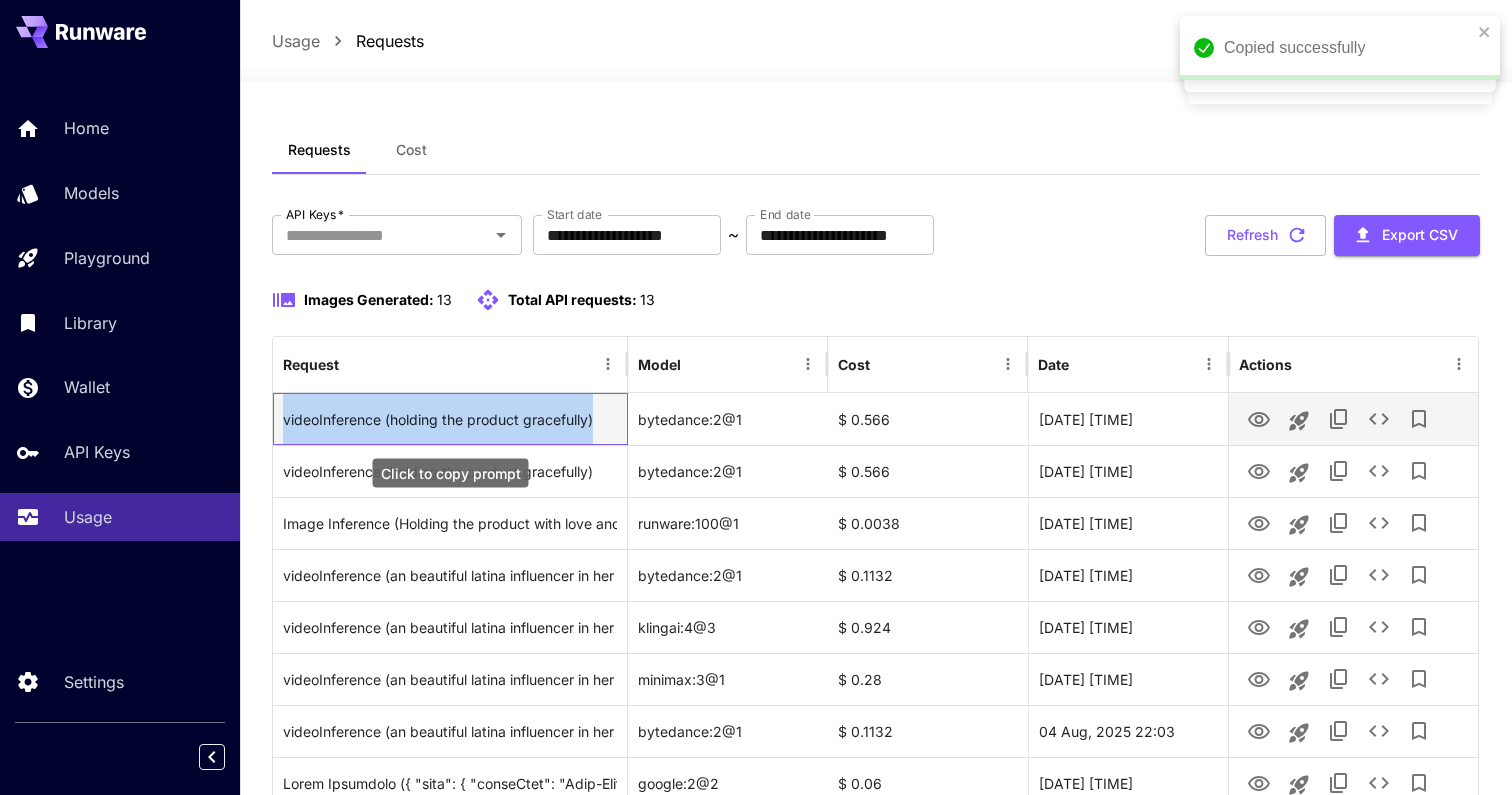 click on "videoInference (holding the product gracefully)" at bounding box center [450, 419] 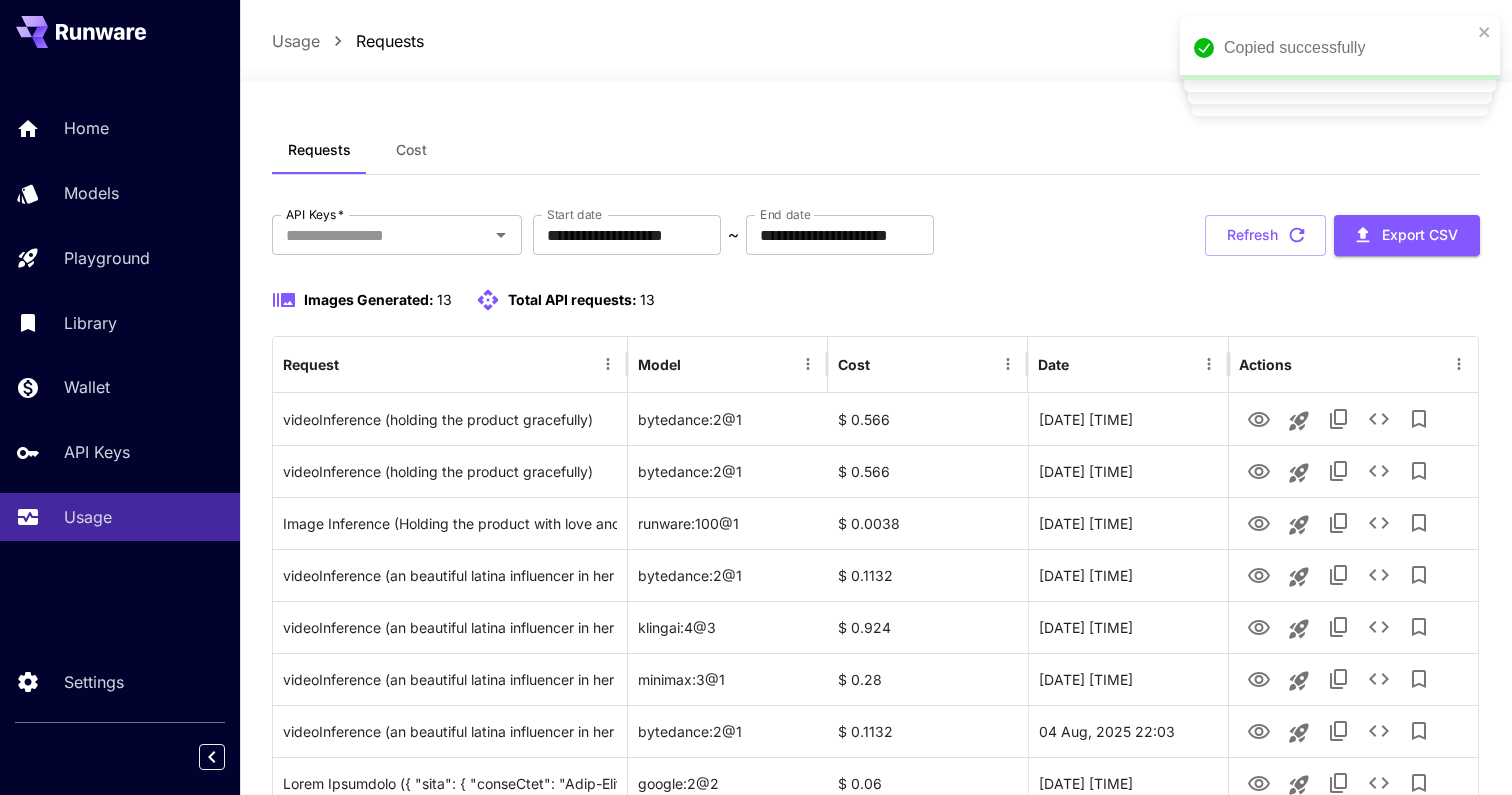 click on "Images Generated:" at bounding box center (369, 299) 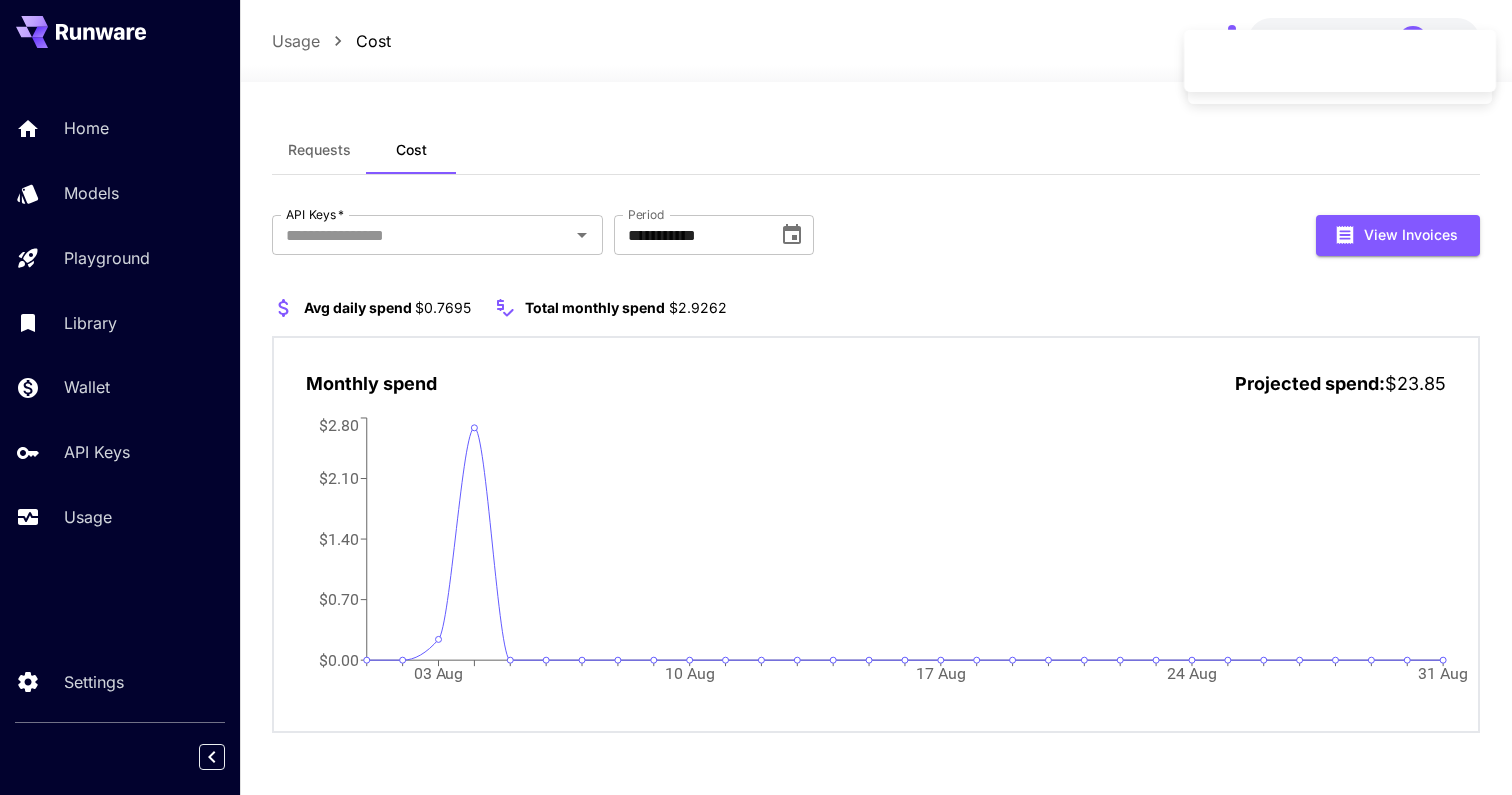 click on "Home Models Playground Library Wallet API Keys Usage" at bounding box center [120, 322] 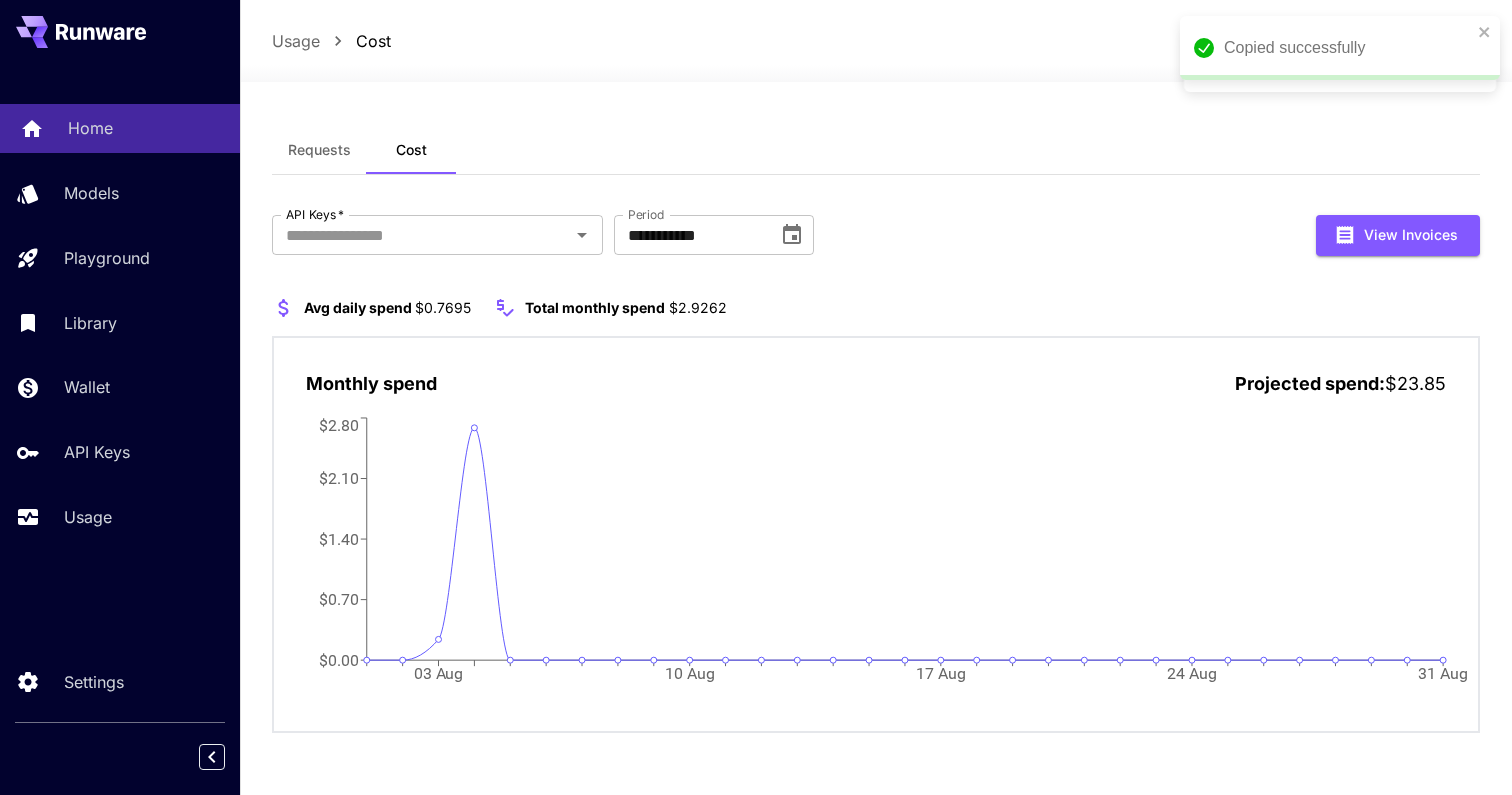 click on "Home" at bounding box center [90, 128] 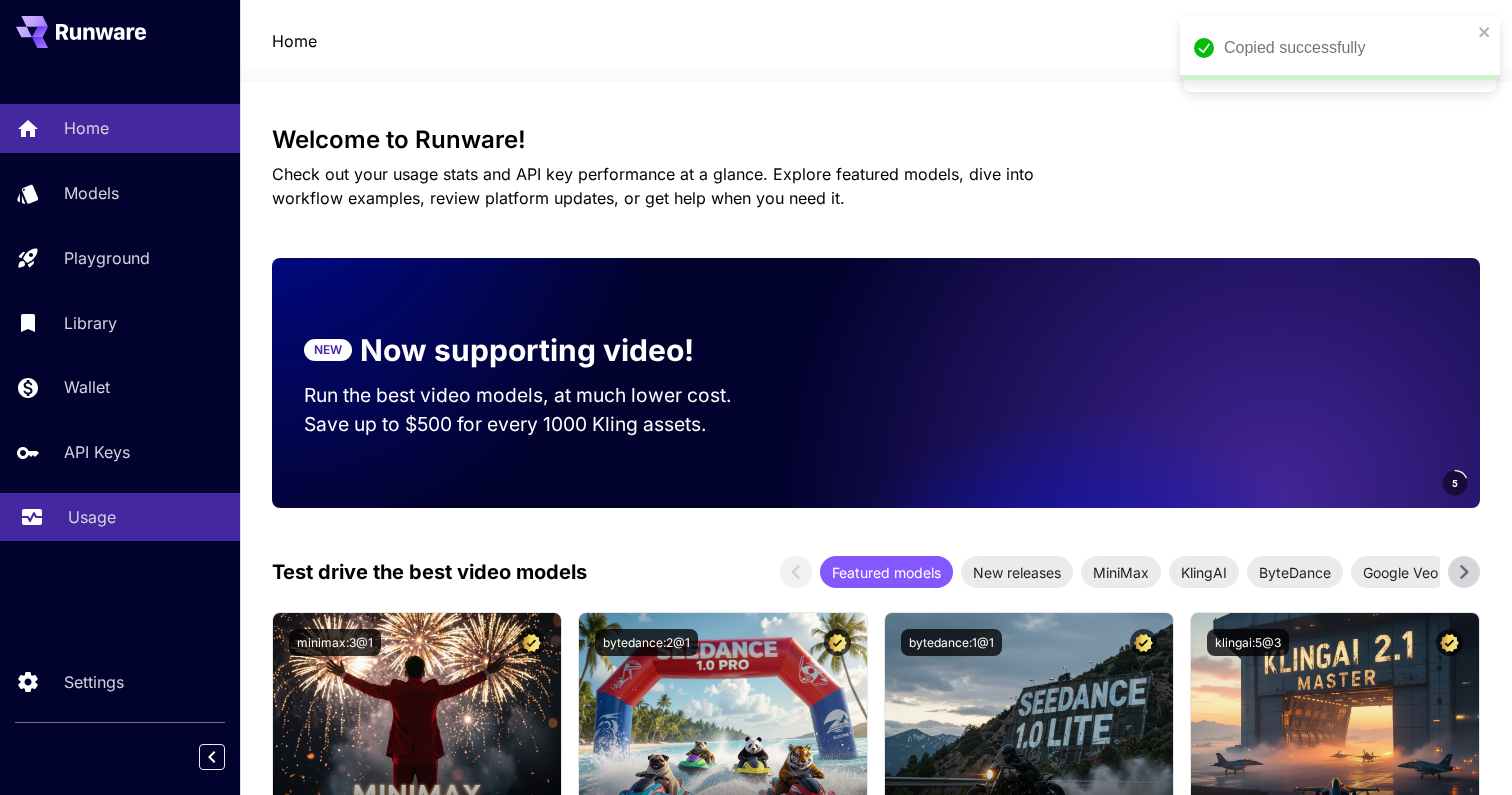 click on "Usage" at bounding box center [92, 517] 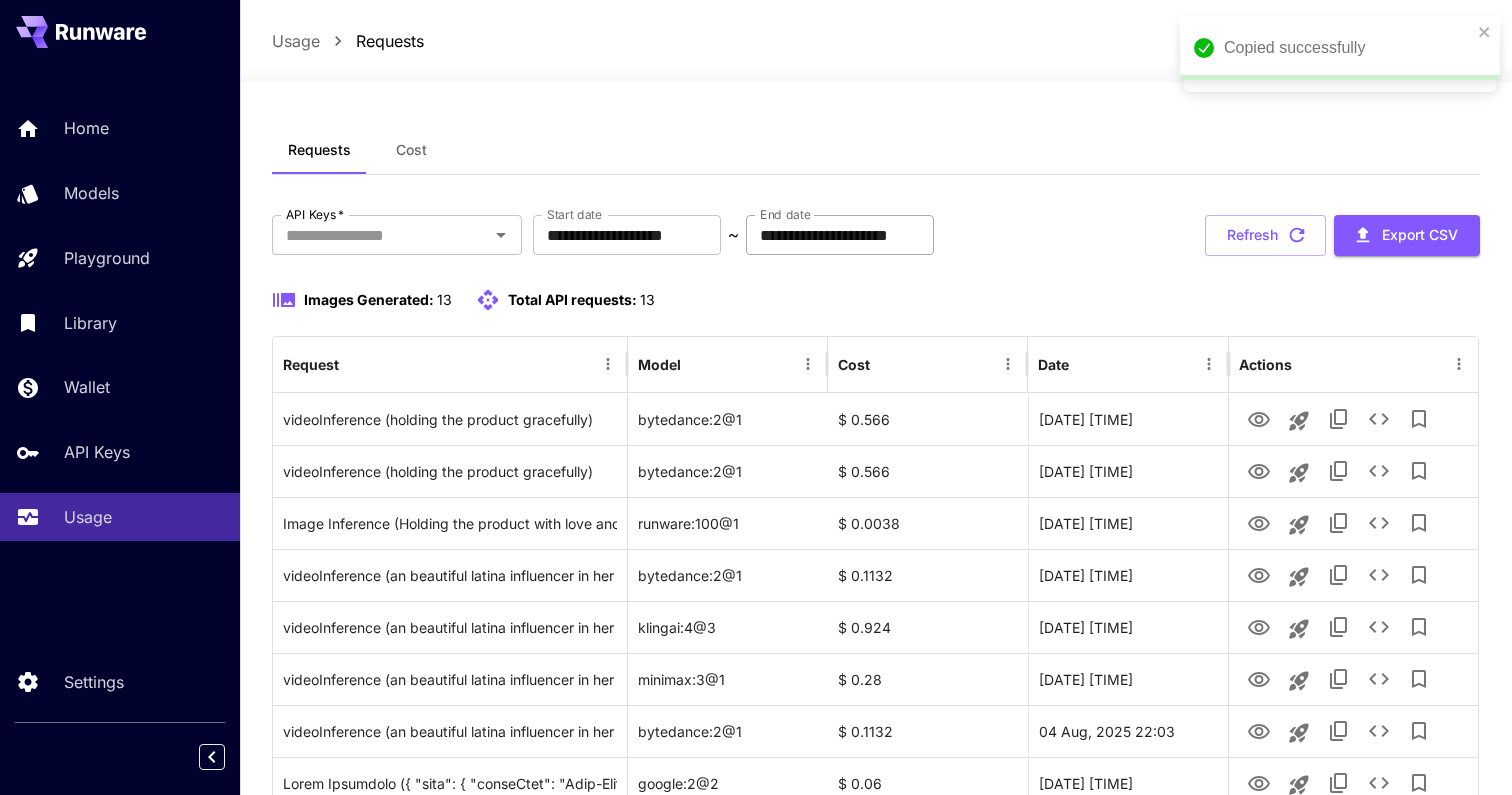 click on "**********" at bounding box center [840, 235] 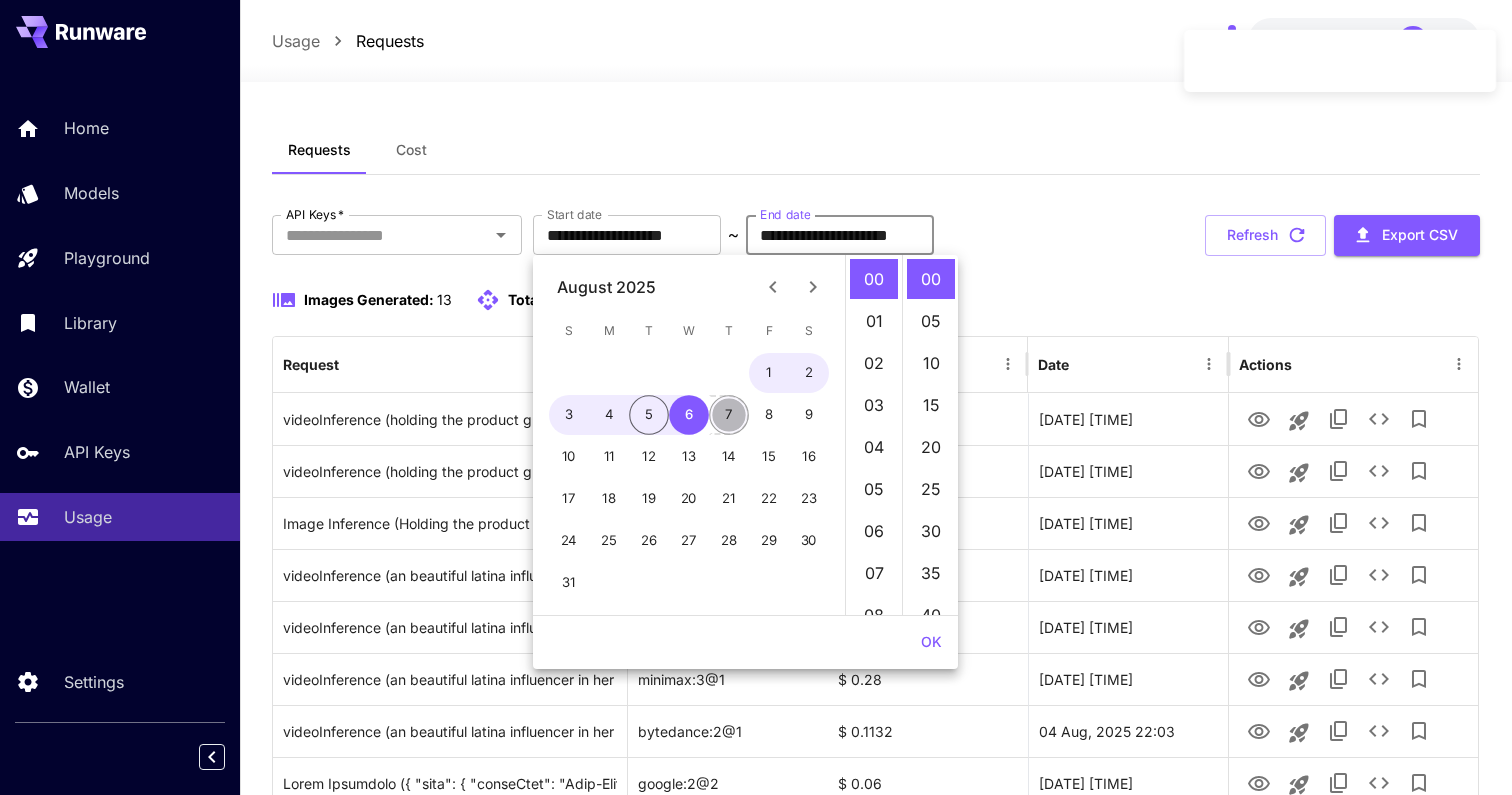 click on "7" at bounding box center (729, 415) 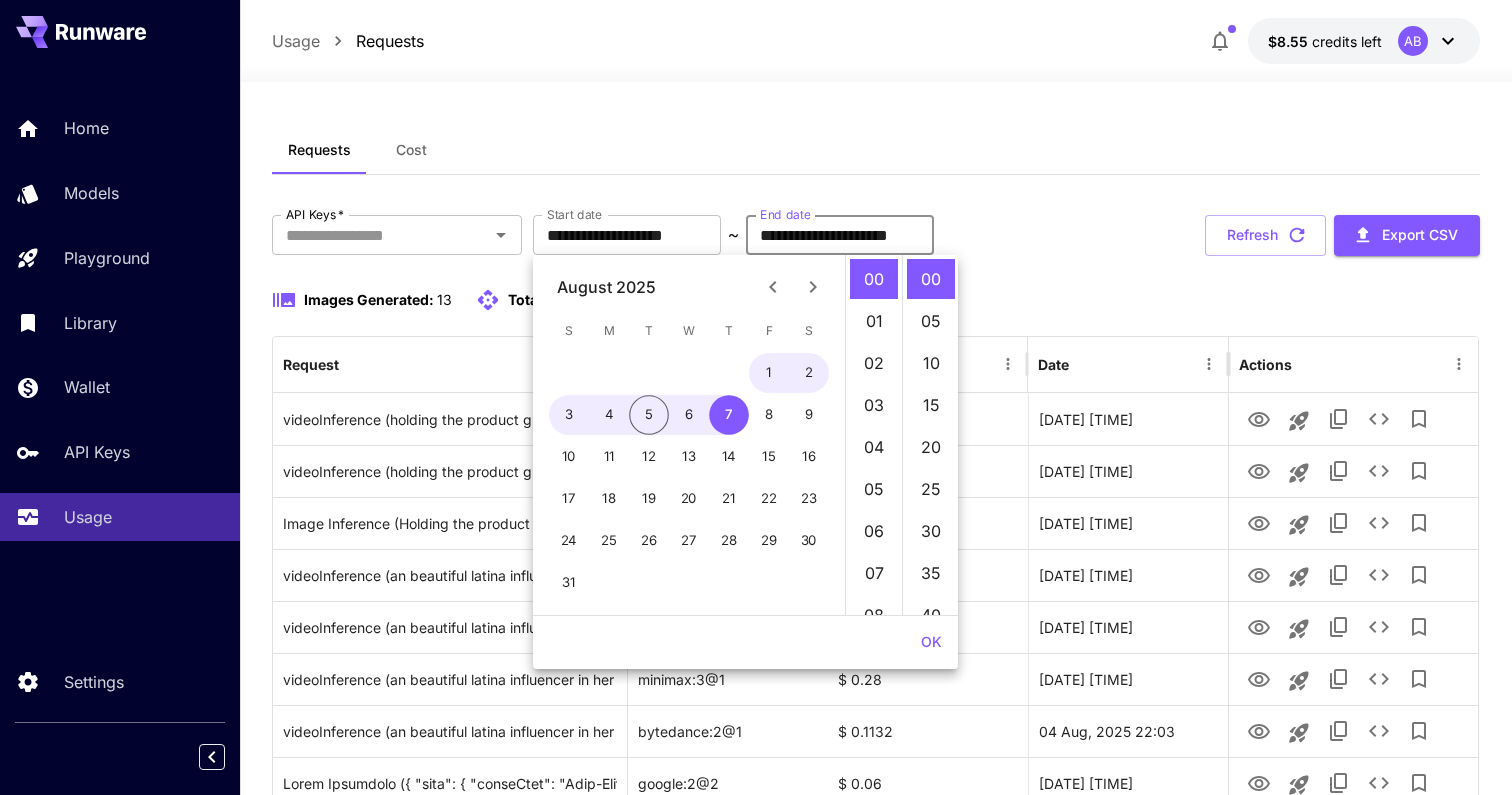 click on "OK" at bounding box center (931, 642) 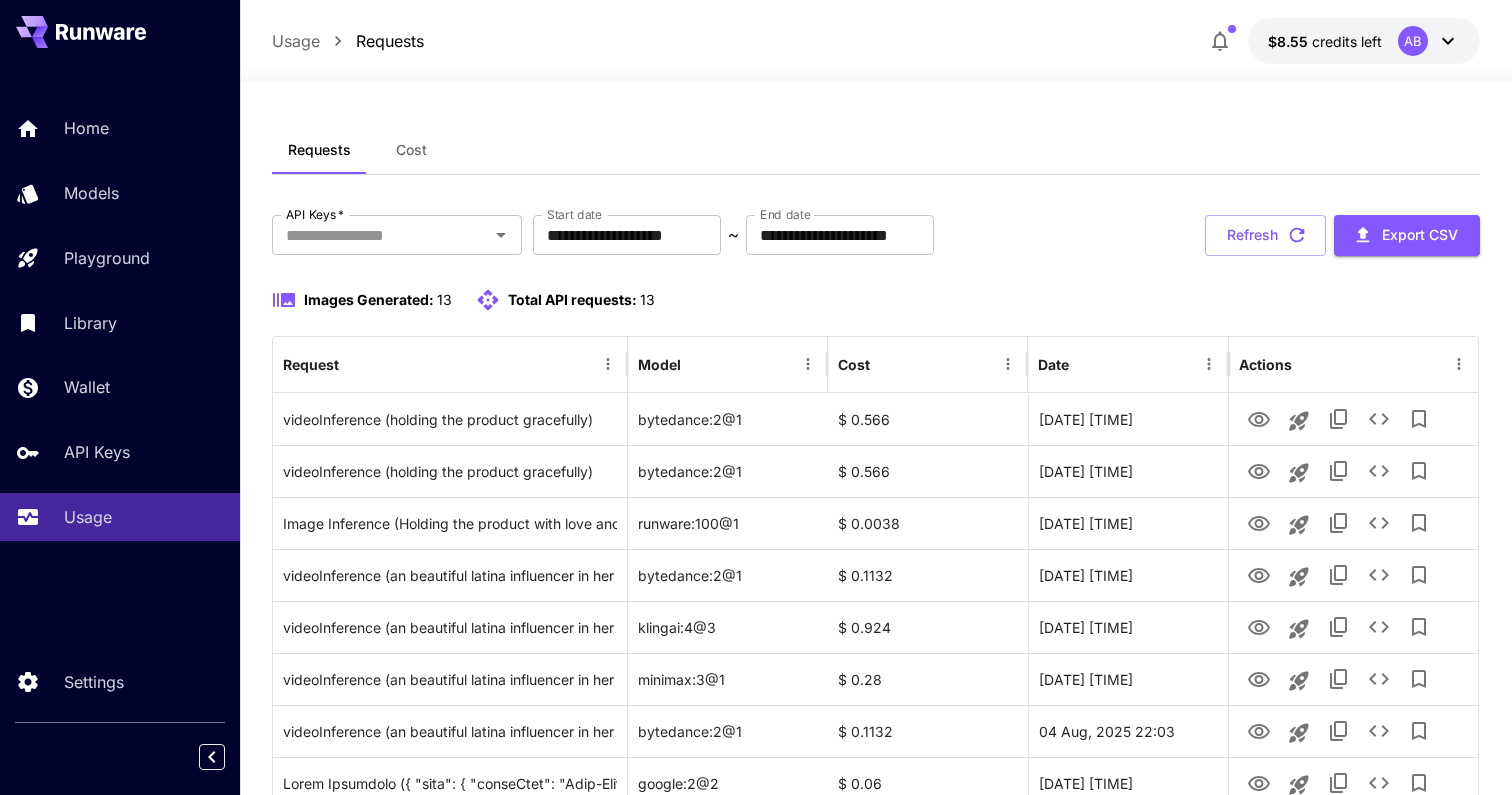click on "Home Models Playground Library Wallet API Keys Usage" at bounding box center (120, 322) 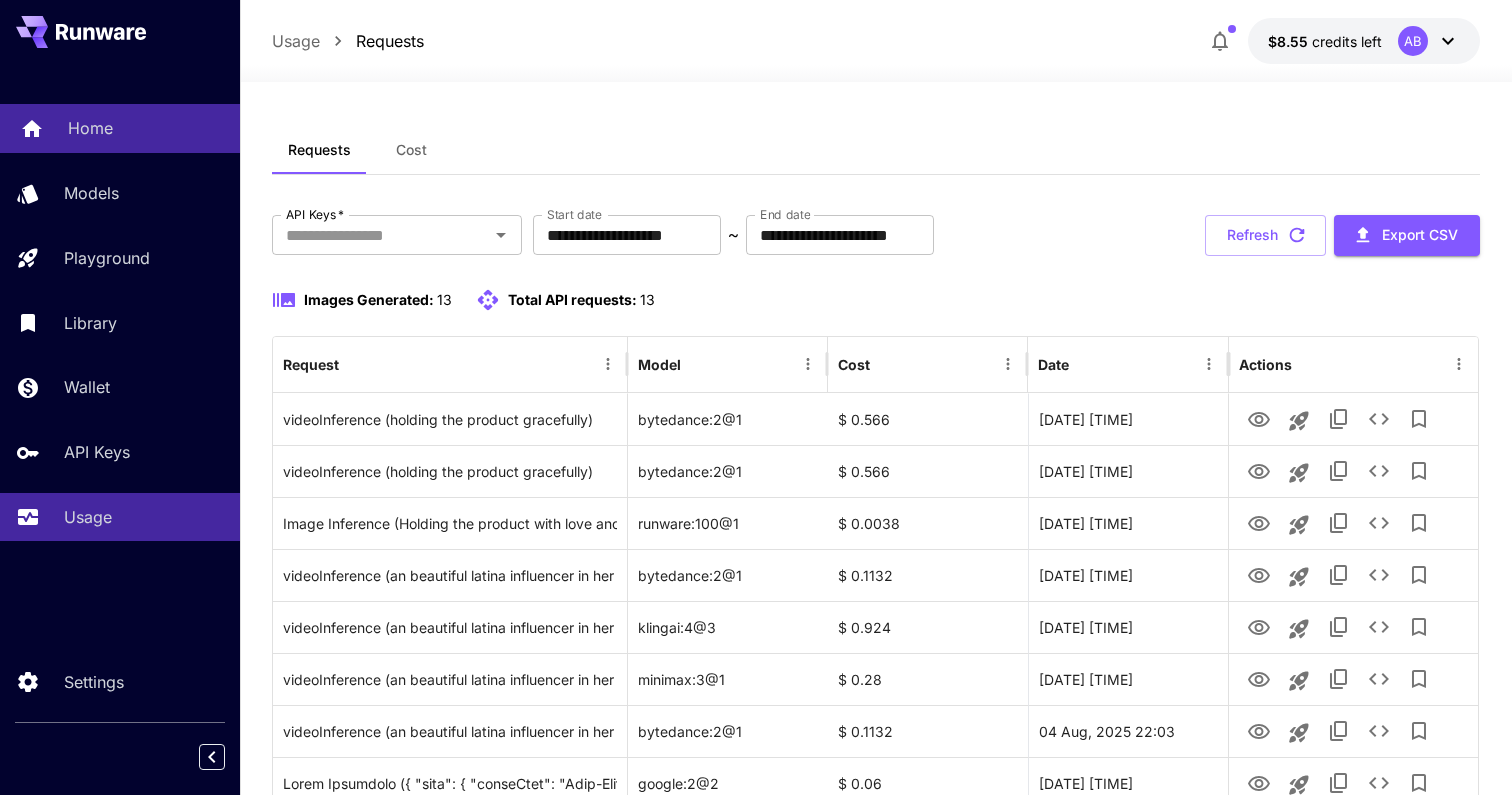 click on "Home" at bounding box center [146, 128] 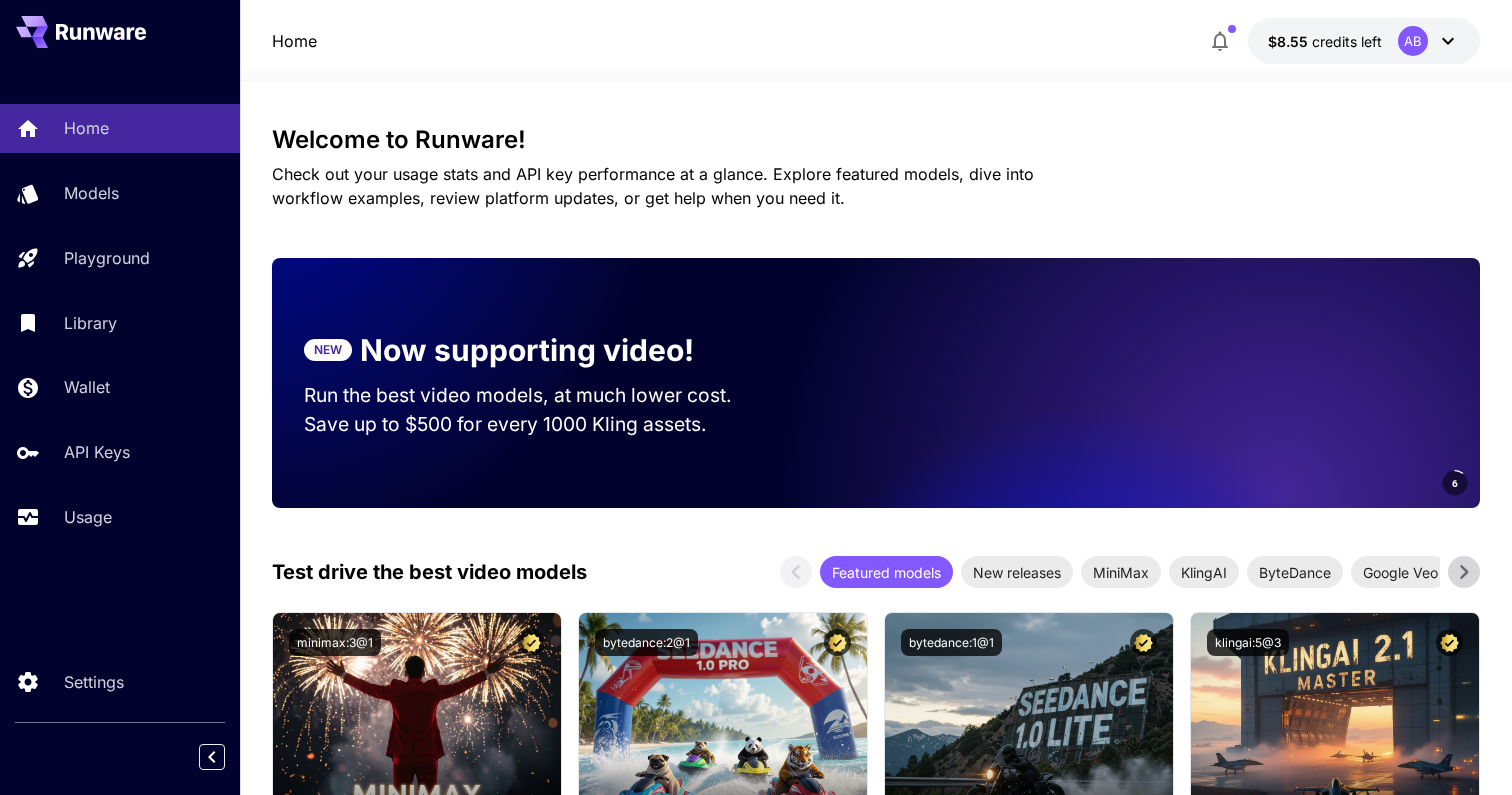 click on "Home Models Playground Library Wallet API Keys Usage" at bounding box center [120, 322] 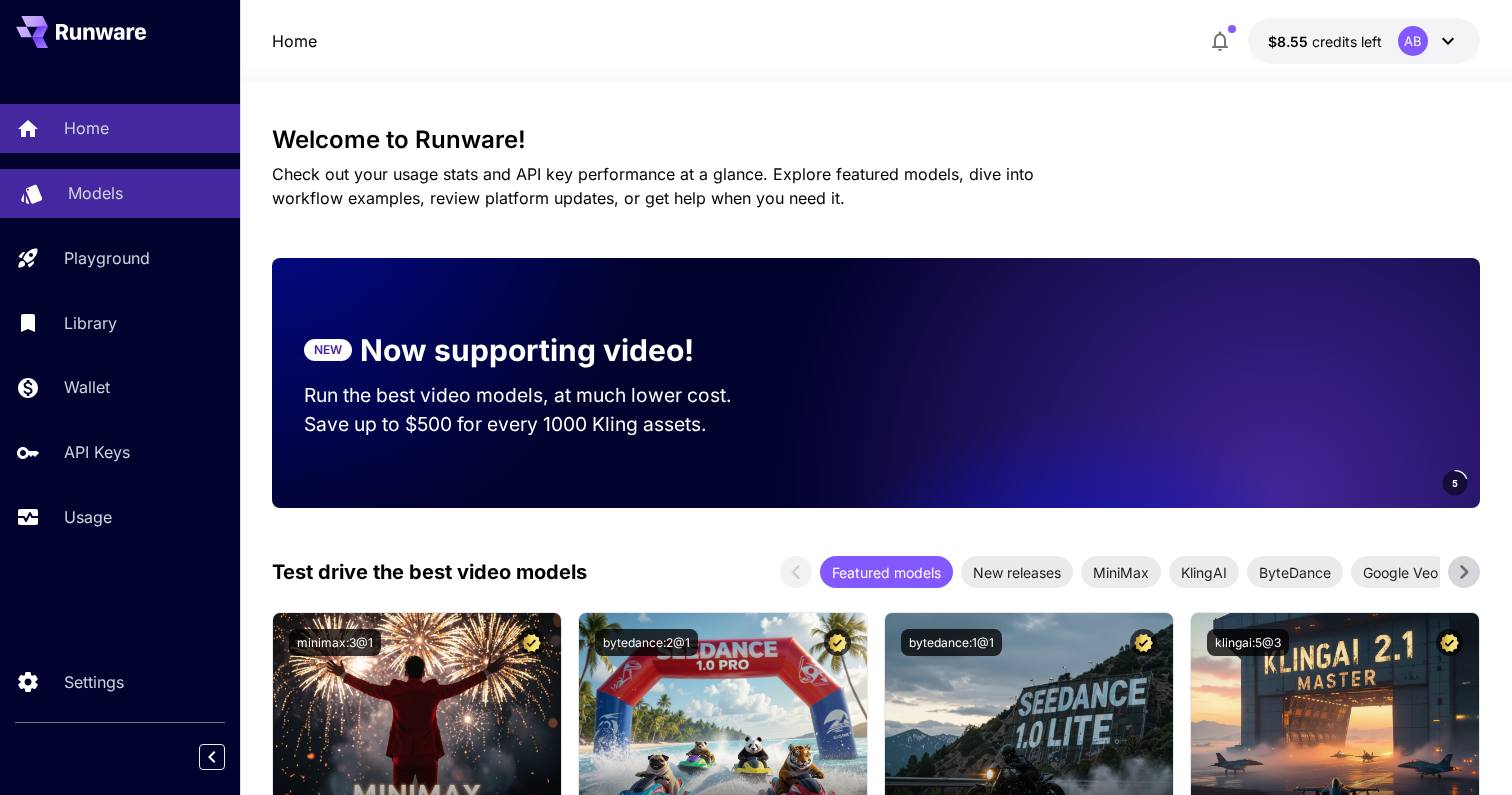 click on "Models" at bounding box center [120, 193] 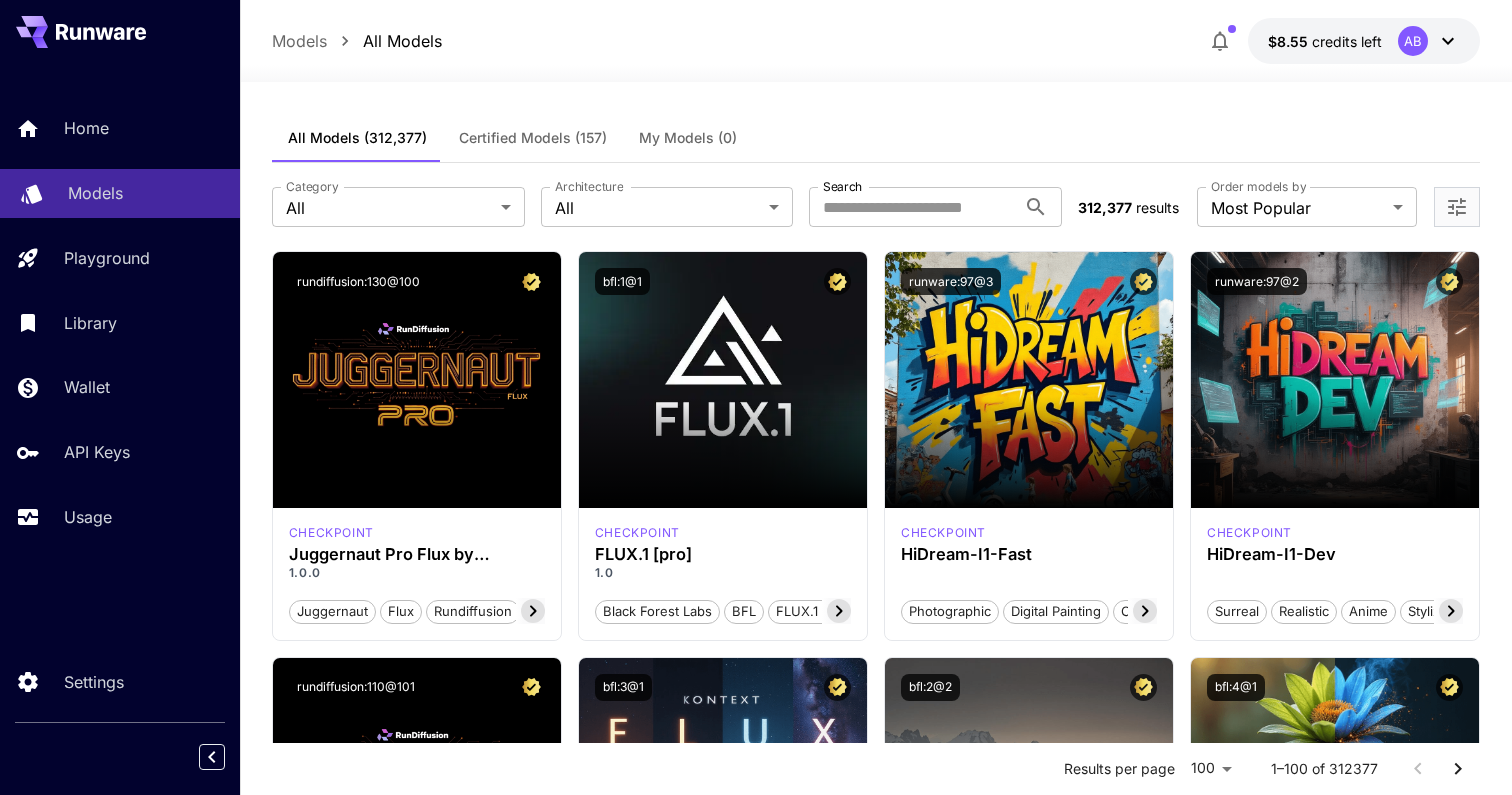 click on "Models" at bounding box center (120, 193) 